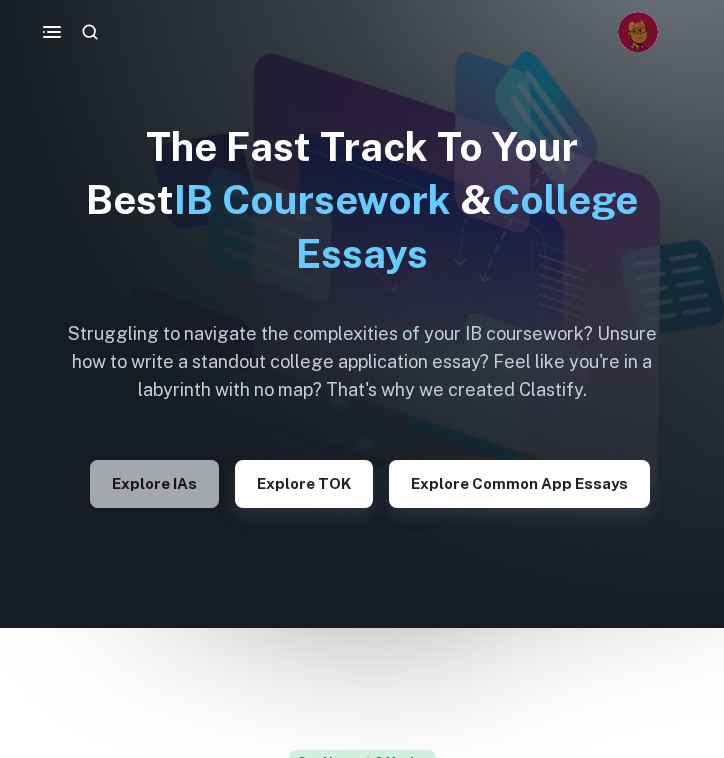 scroll, scrollTop: 66, scrollLeft: 0, axis: vertical 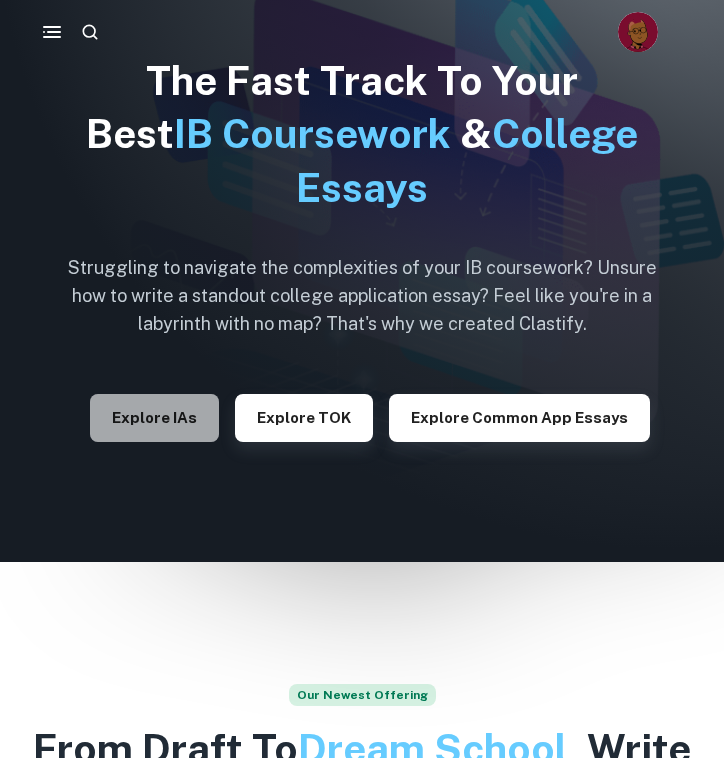 click on "Explore IAs" at bounding box center [154, 418] 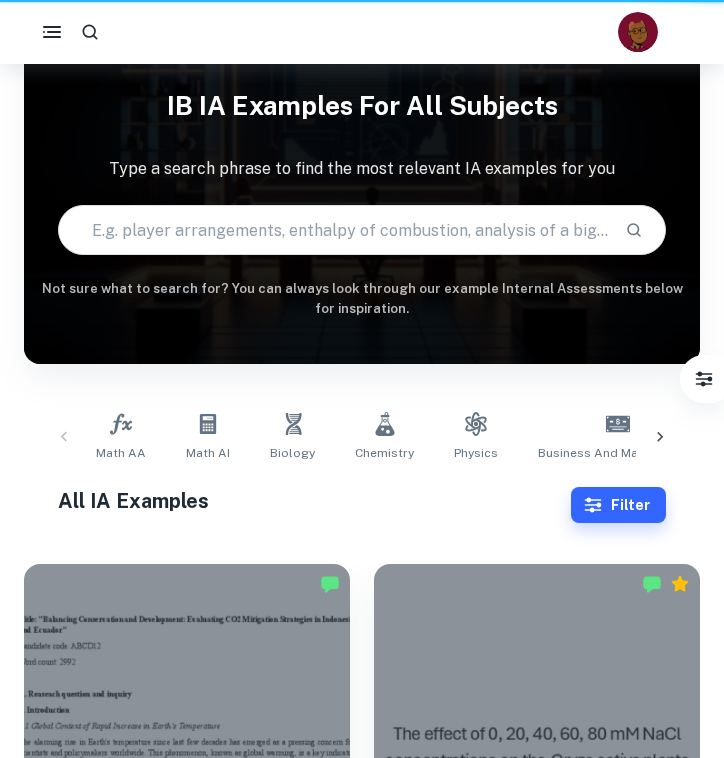 scroll, scrollTop: 0, scrollLeft: 0, axis: both 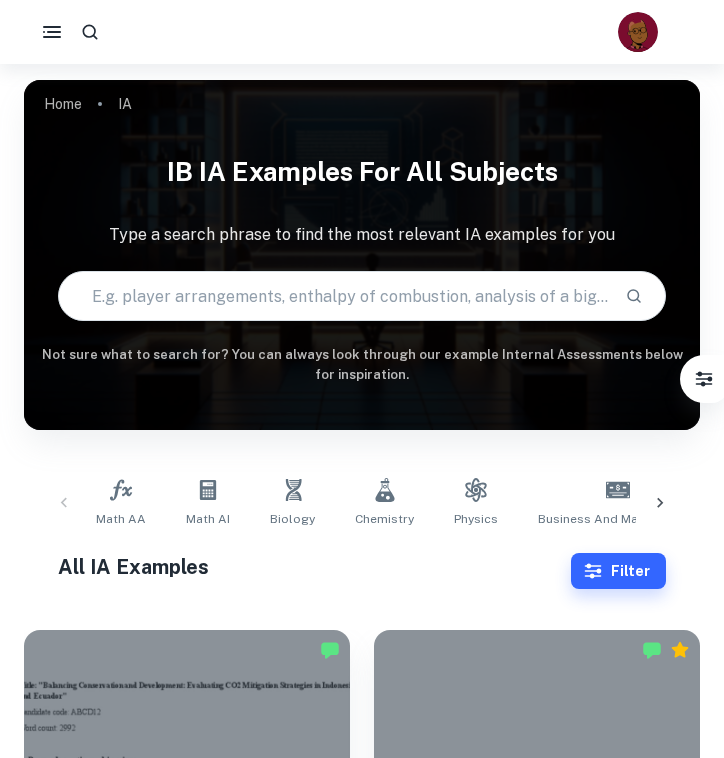 click at bounding box center (362, 32) 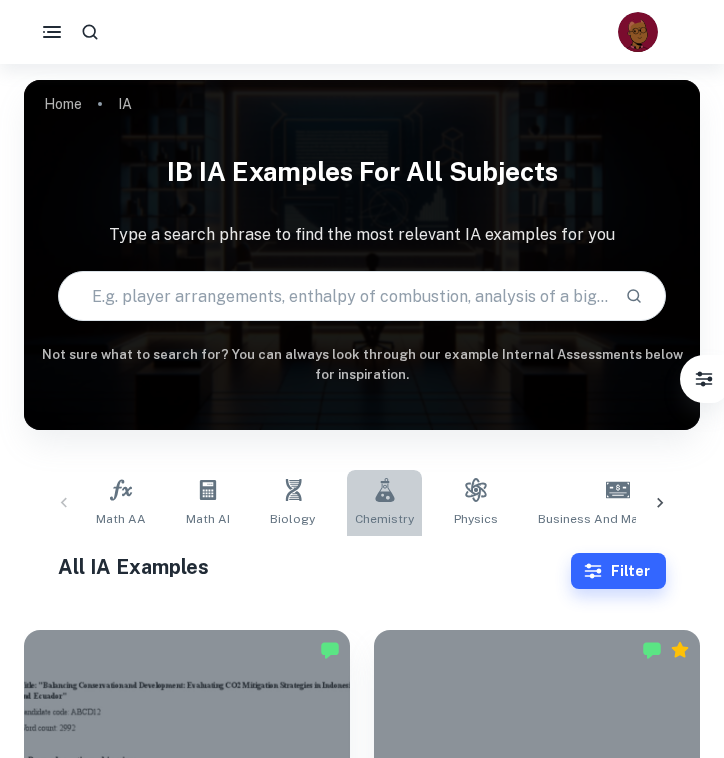 click on "Chemistry" at bounding box center (384, 503) 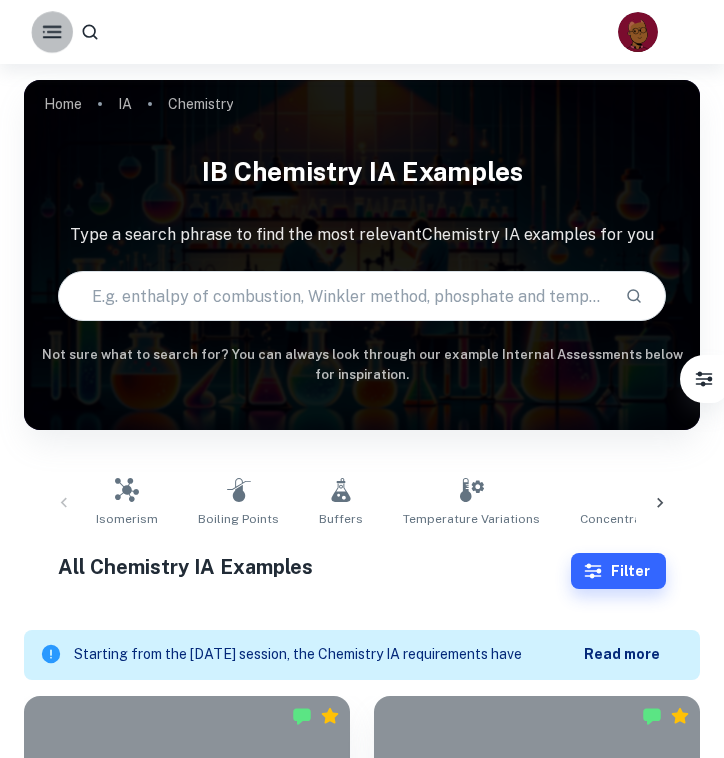 click 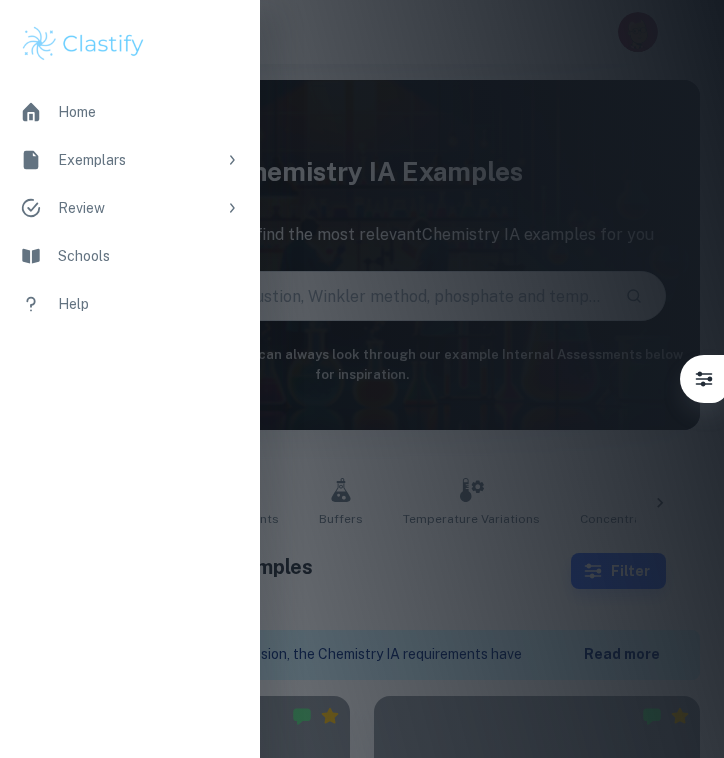 click at bounding box center (362, 379) 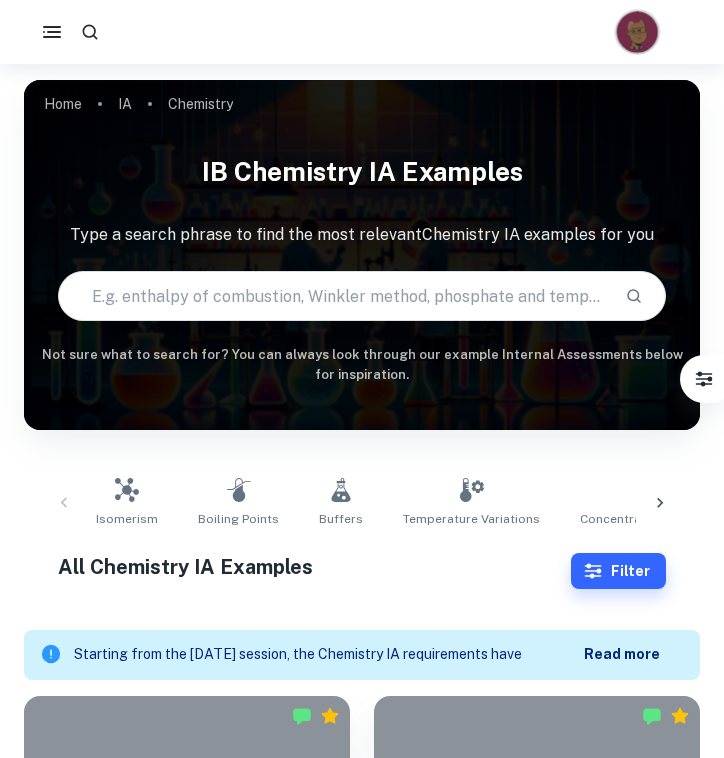 click 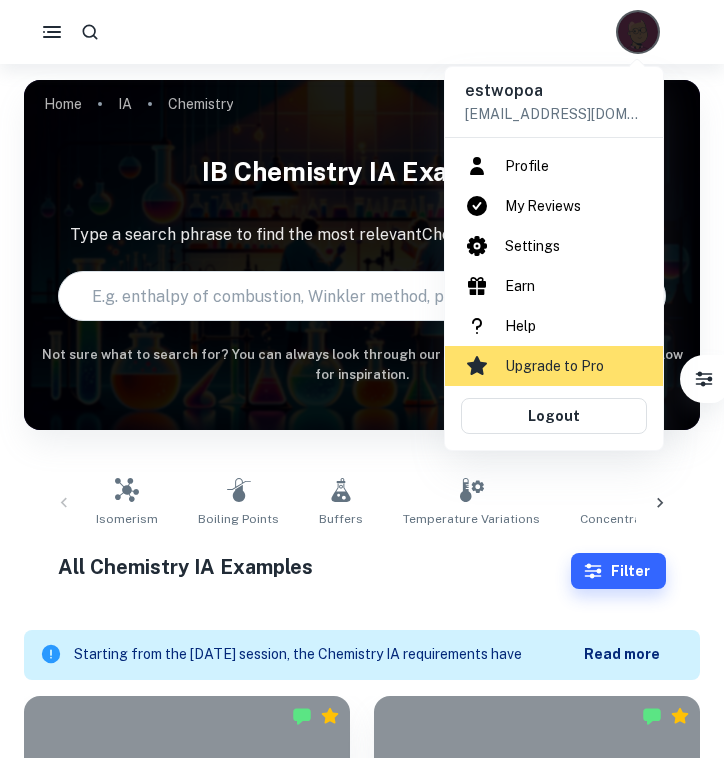 click on "Settings" at bounding box center (554, 246) 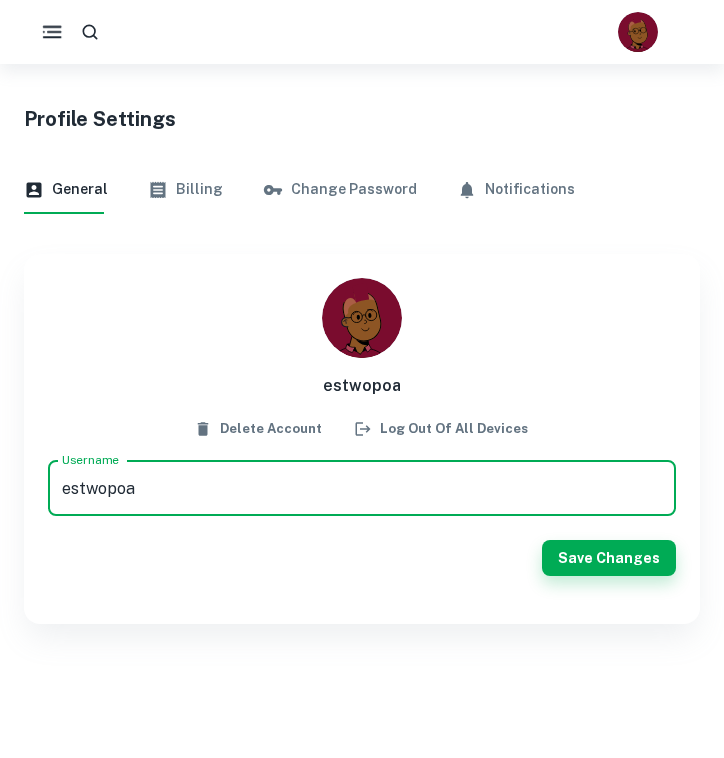 click 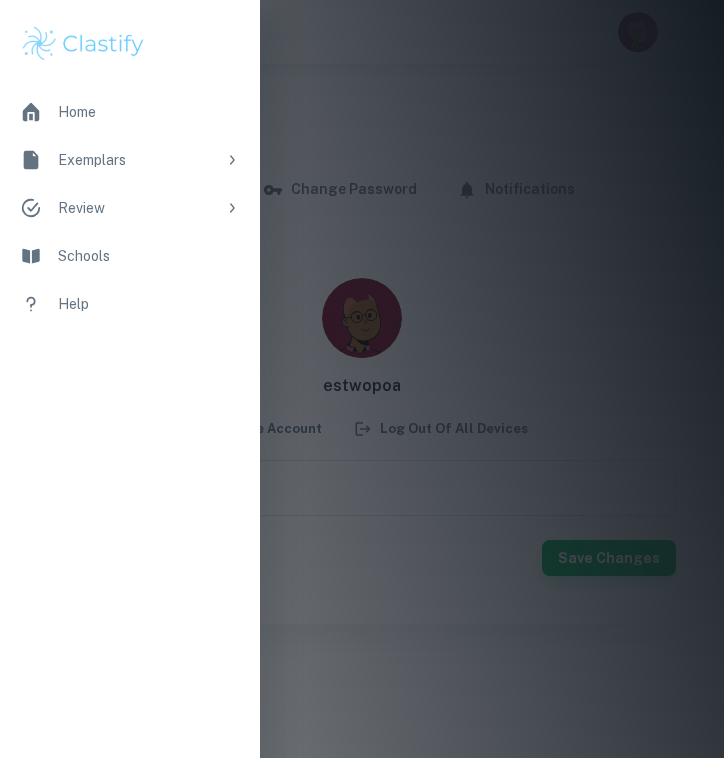click on "Home" at bounding box center (149, 112) 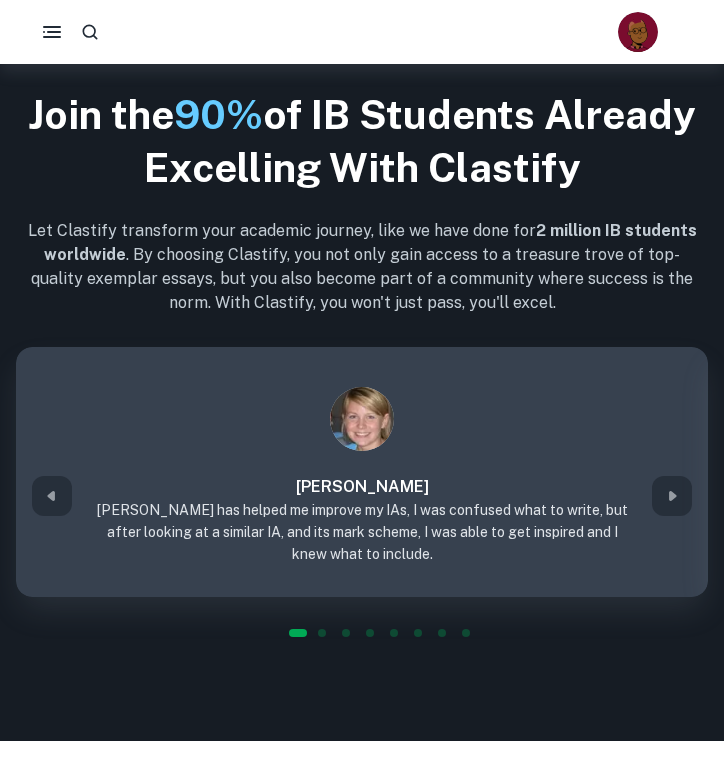 scroll, scrollTop: 2752, scrollLeft: 0, axis: vertical 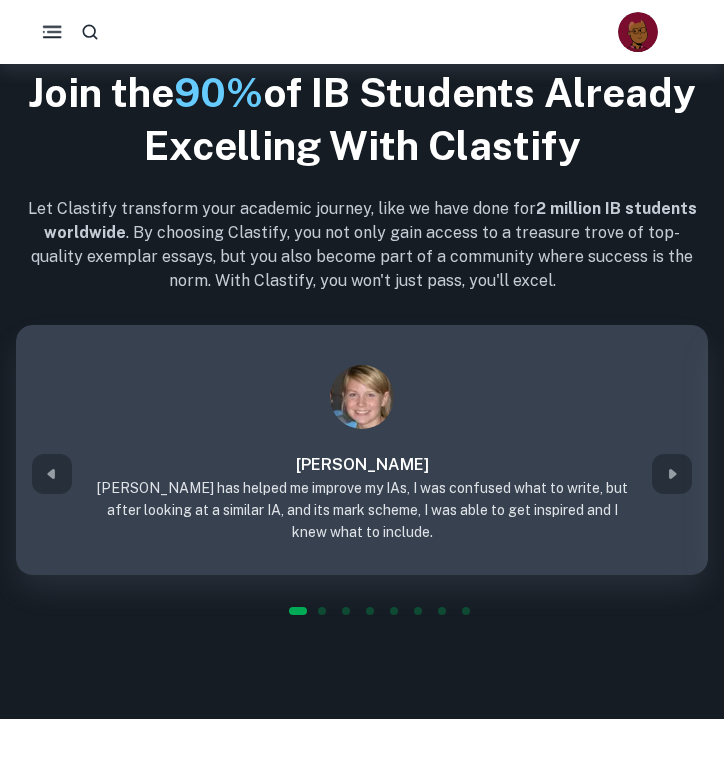 click 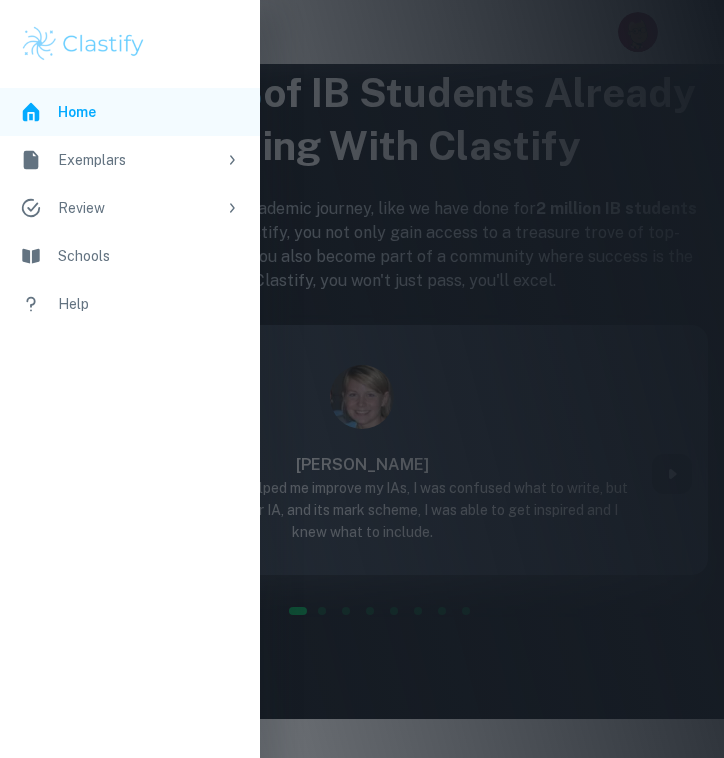 click on "Exemplars" at bounding box center (137, 160) 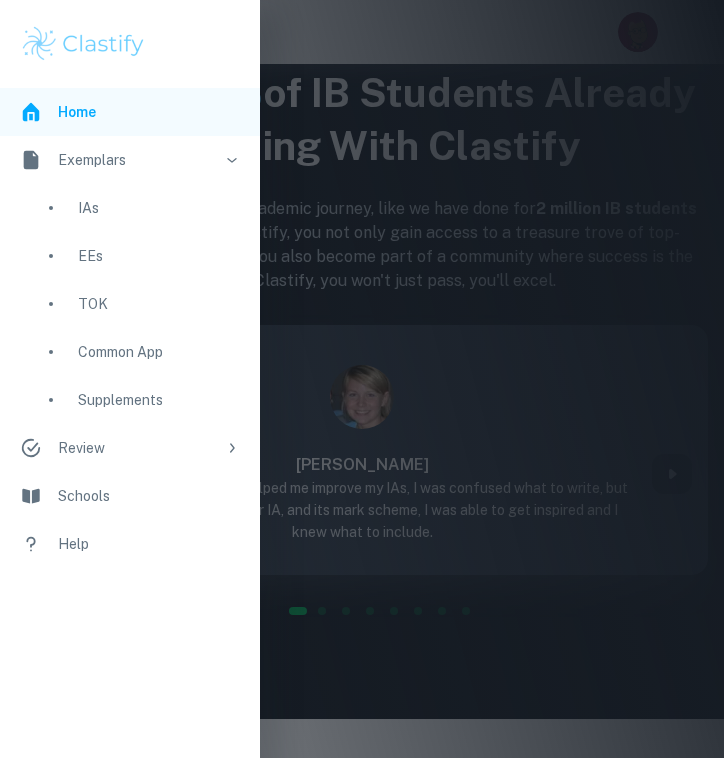 click on "IAs" at bounding box center [159, 208] 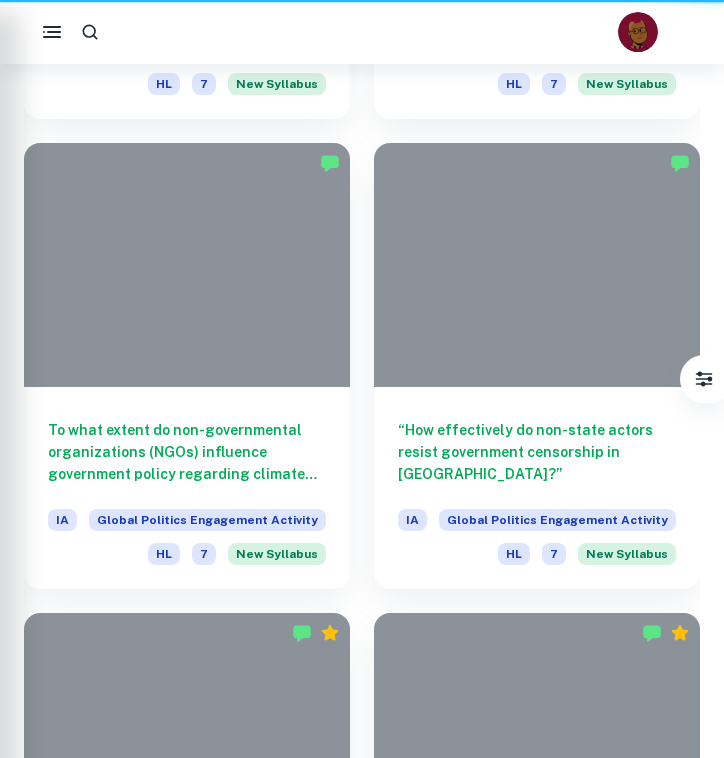 scroll, scrollTop: 0, scrollLeft: 0, axis: both 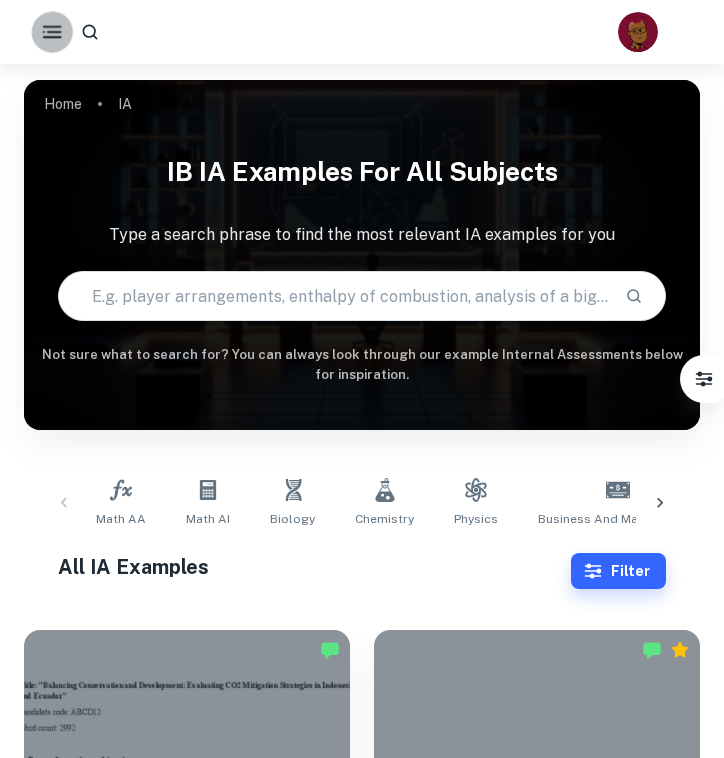 click 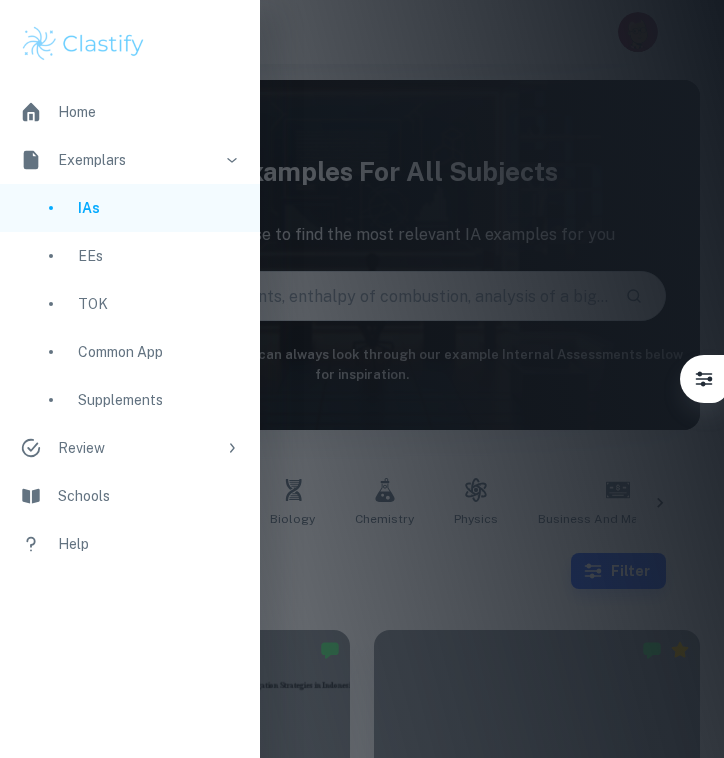 click on "Review" at bounding box center (137, 448) 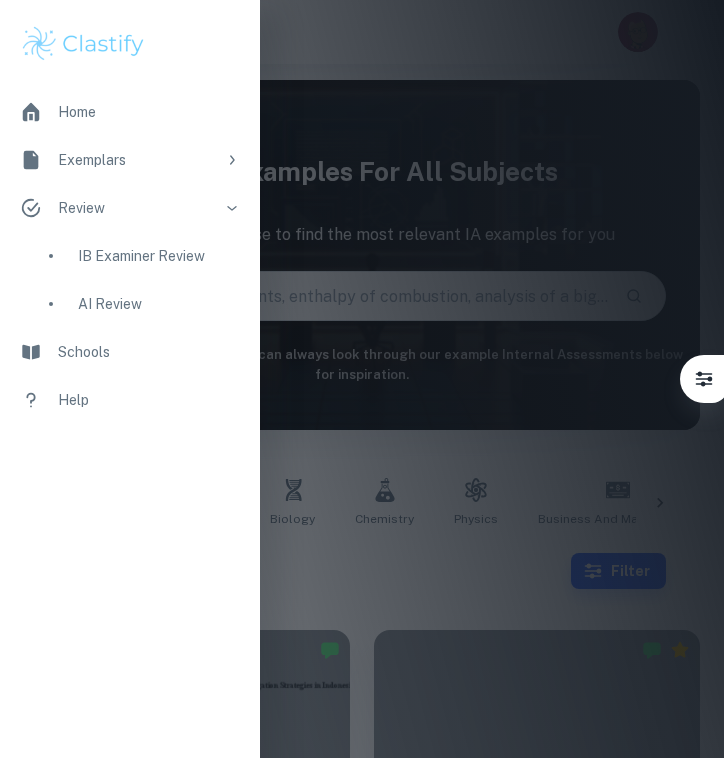 click on "Schools" at bounding box center (149, 352) 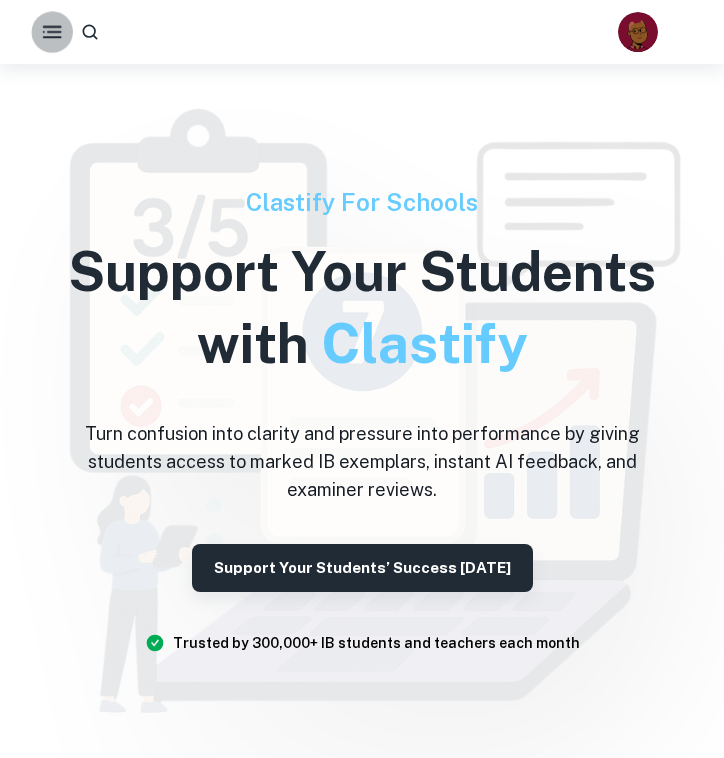click at bounding box center [52, 32] 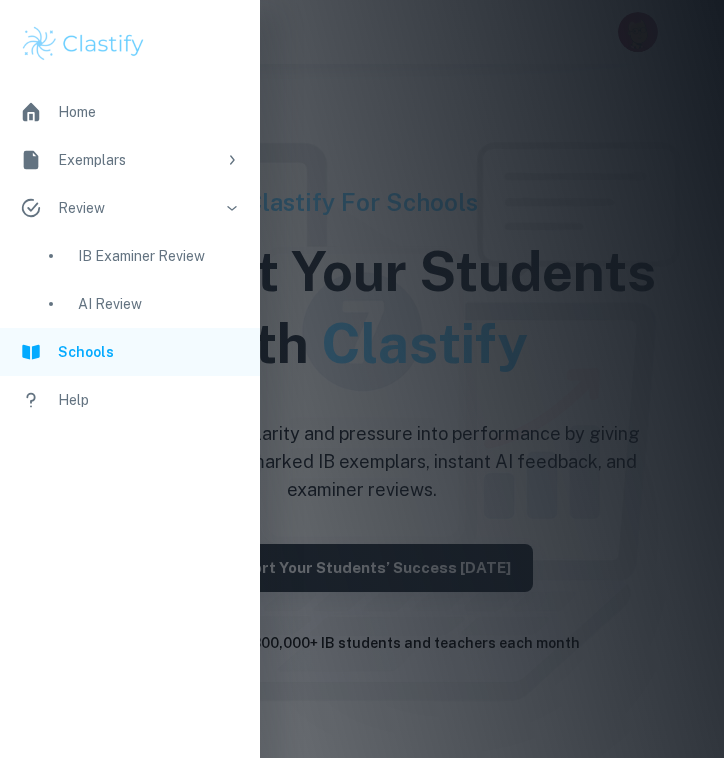 click on "Home" at bounding box center [149, 112] 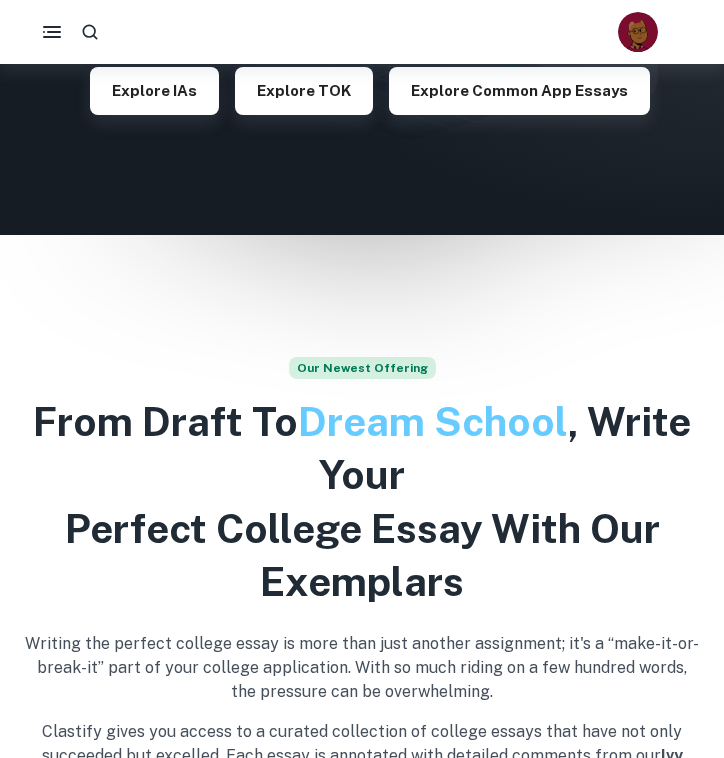 scroll, scrollTop: 378, scrollLeft: 0, axis: vertical 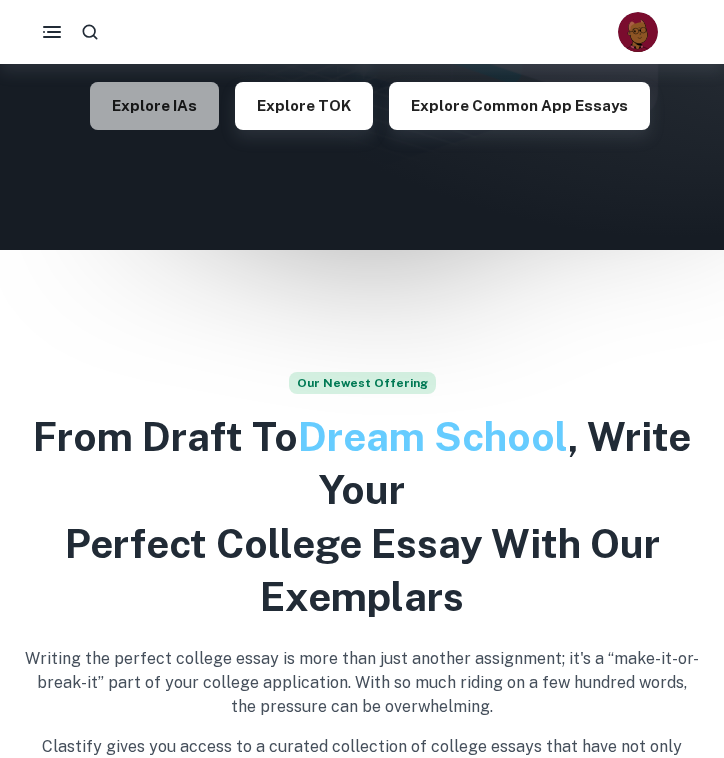 click on "Explore IAs" at bounding box center [154, 106] 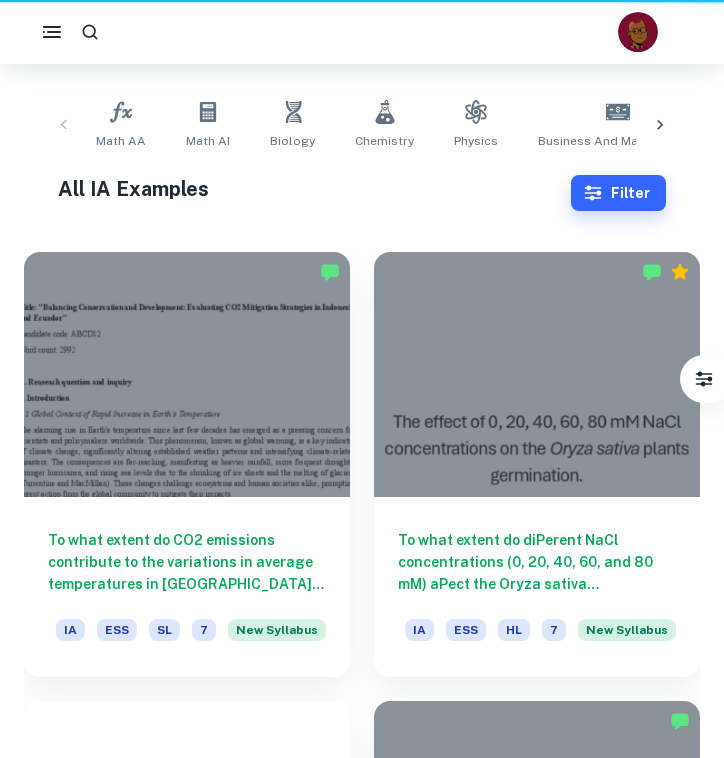 click on "Home IA IB IA examples for all subjects Type a search phrase to find the most relevant    IA    examples for you ​ Not sure what to search for? You can always look through our example Internal Assessments below for inspiration." at bounding box center (362, -298) 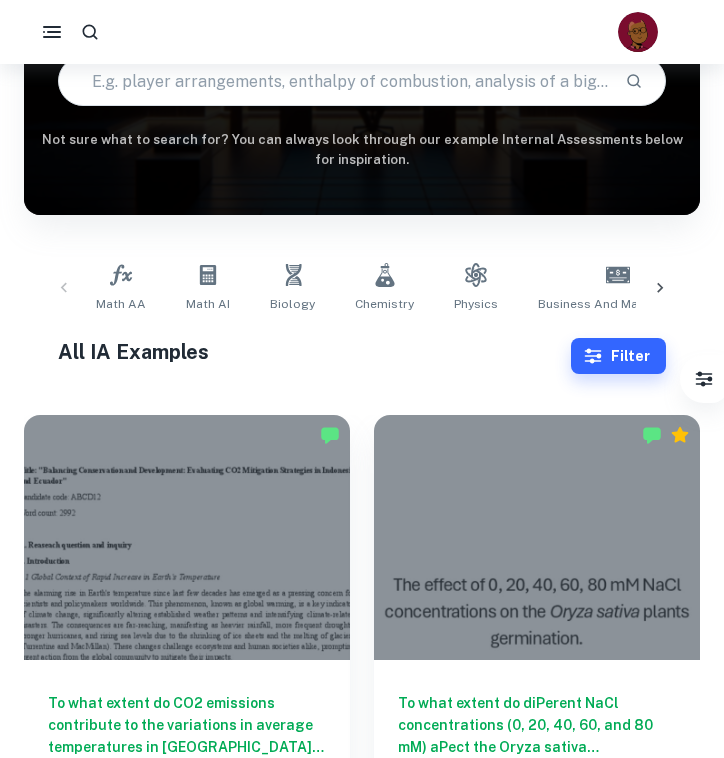 scroll, scrollTop: 219, scrollLeft: 0, axis: vertical 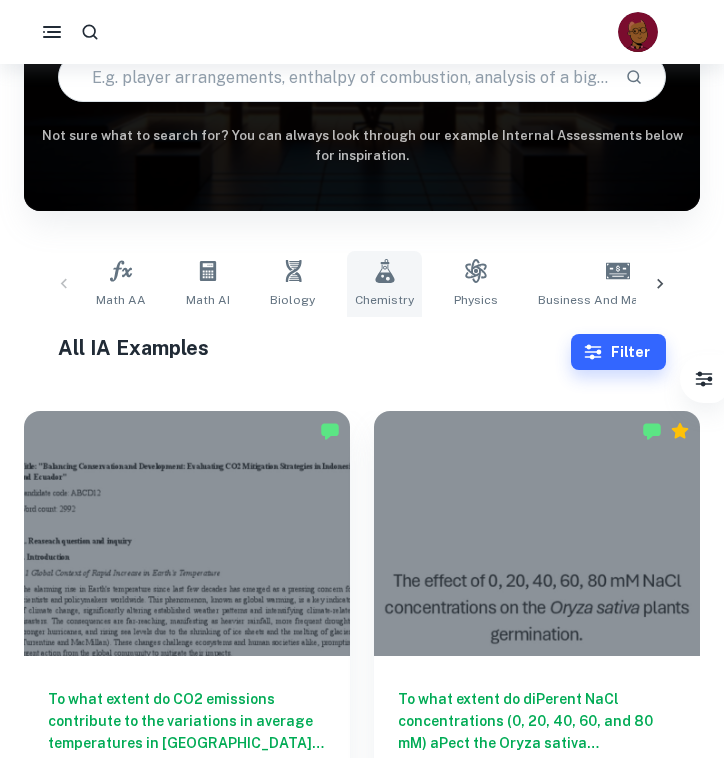 click on "Chemistry" at bounding box center (384, 284) 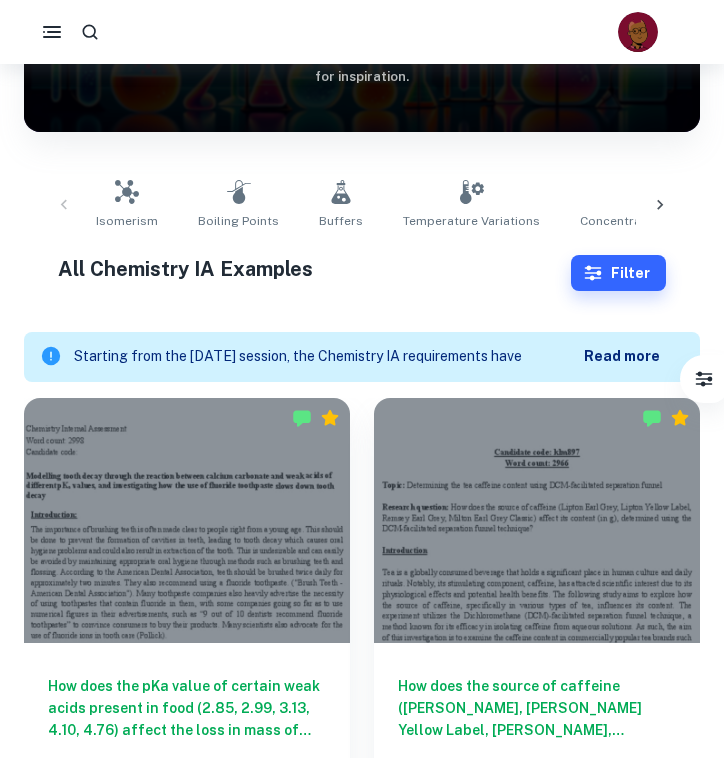 scroll, scrollTop: 299, scrollLeft: 0, axis: vertical 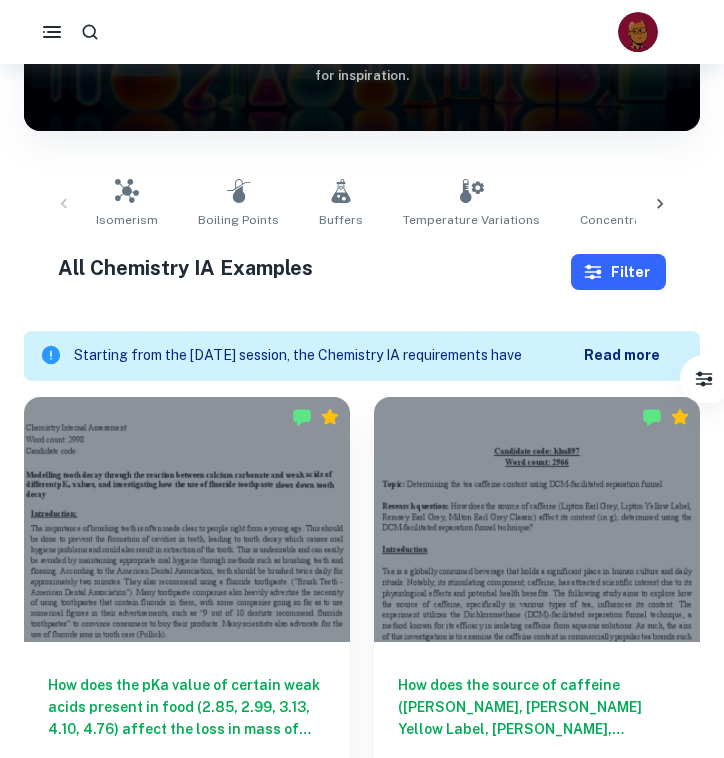 click on "Filter" at bounding box center (618, 272) 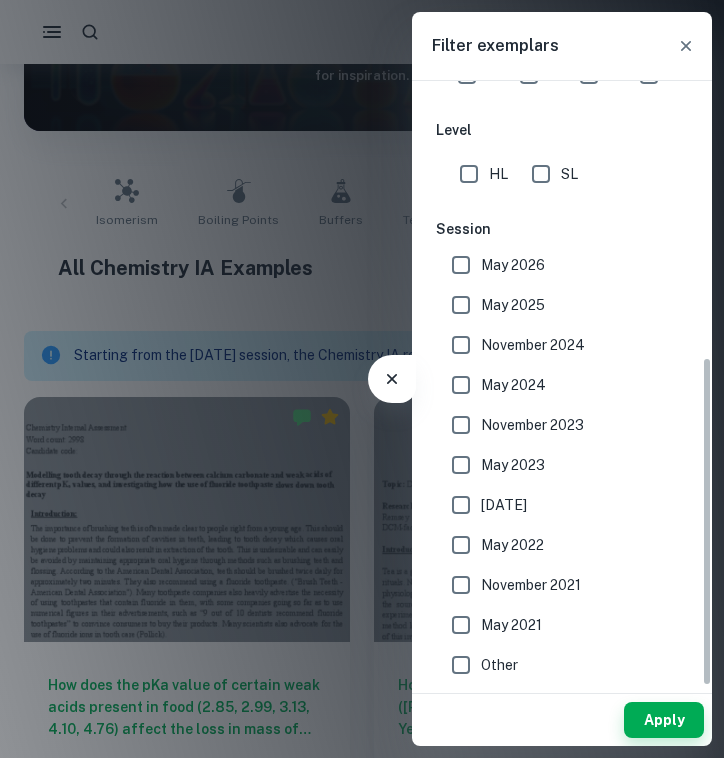 scroll, scrollTop: 504, scrollLeft: 0, axis: vertical 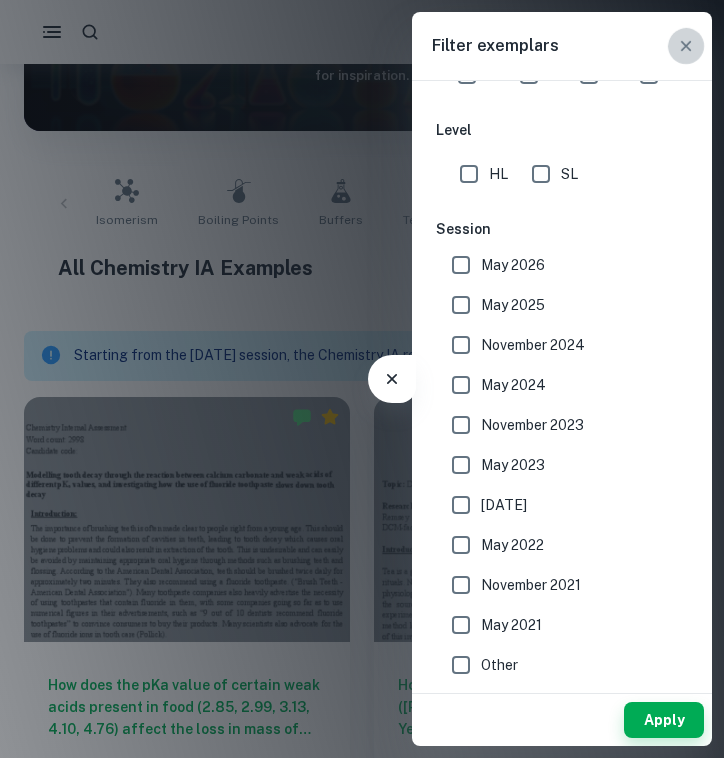 click 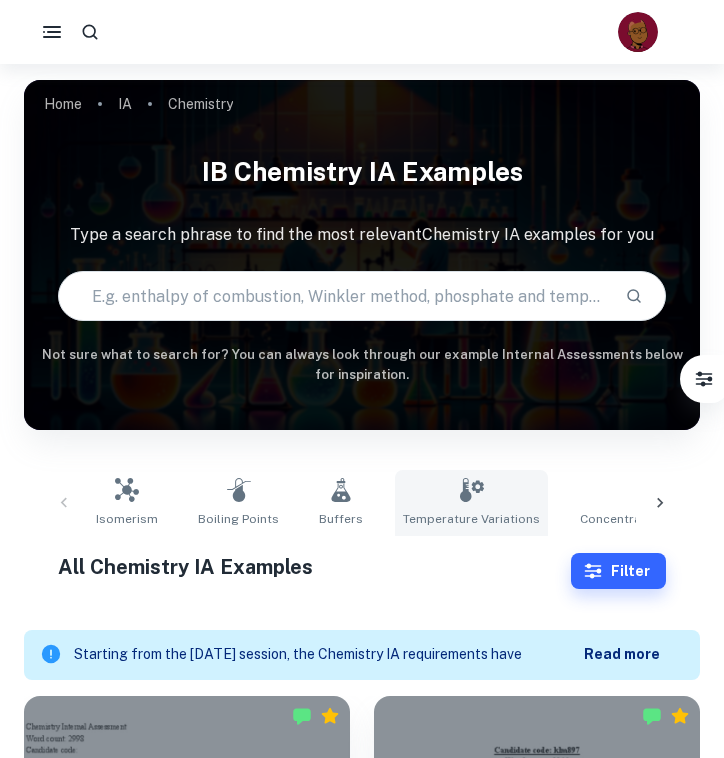 scroll, scrollTop: 0, scrollLeft: 0, axis: both 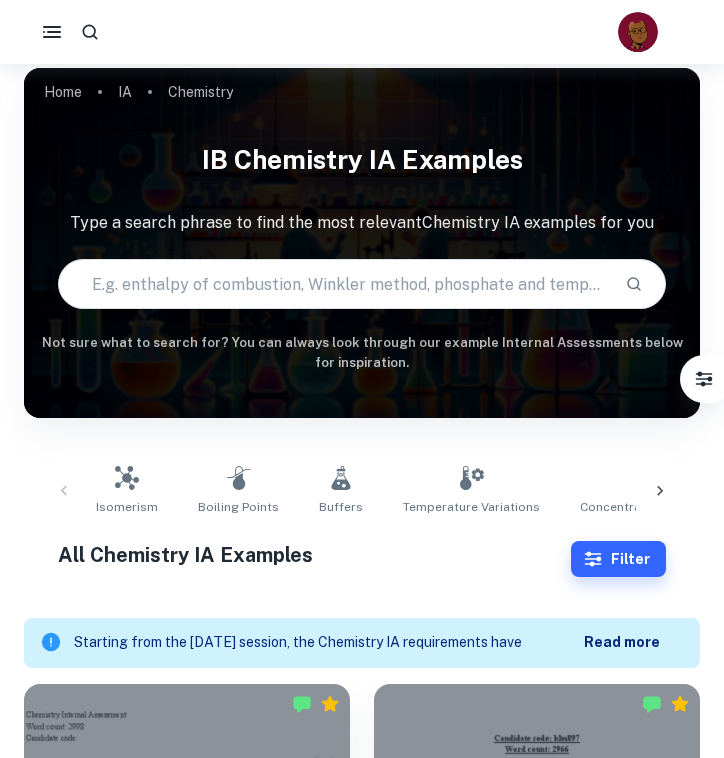 click at bounding box center (362, 32) 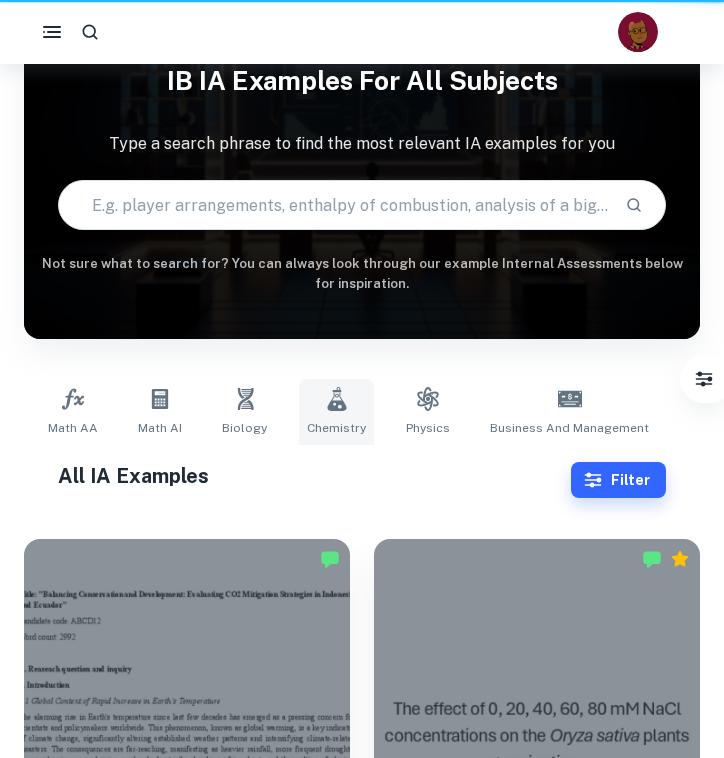 scroll, scrollTop: 219, scrollLeft: 0, axis: vertical 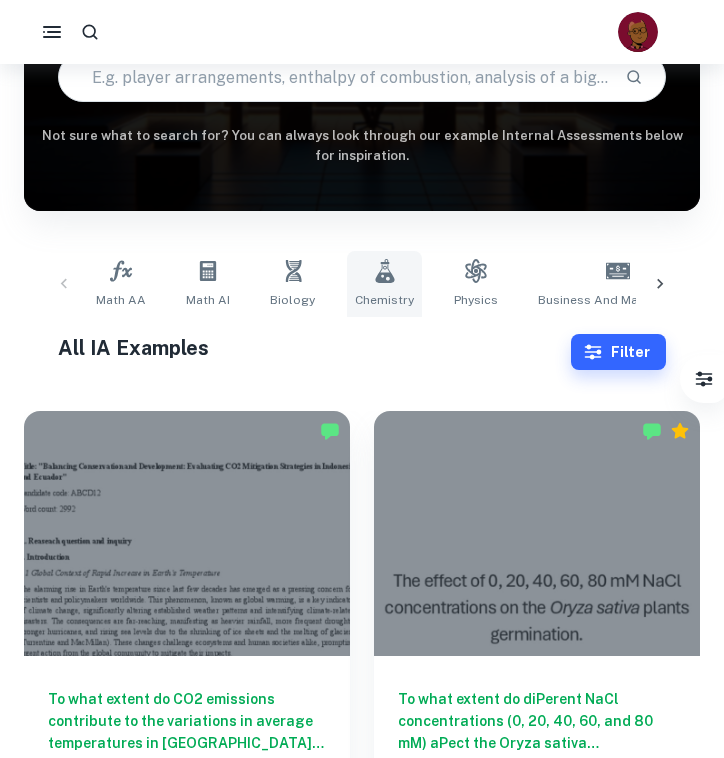 click on "Chemistry" at bounding box center (384, 284) 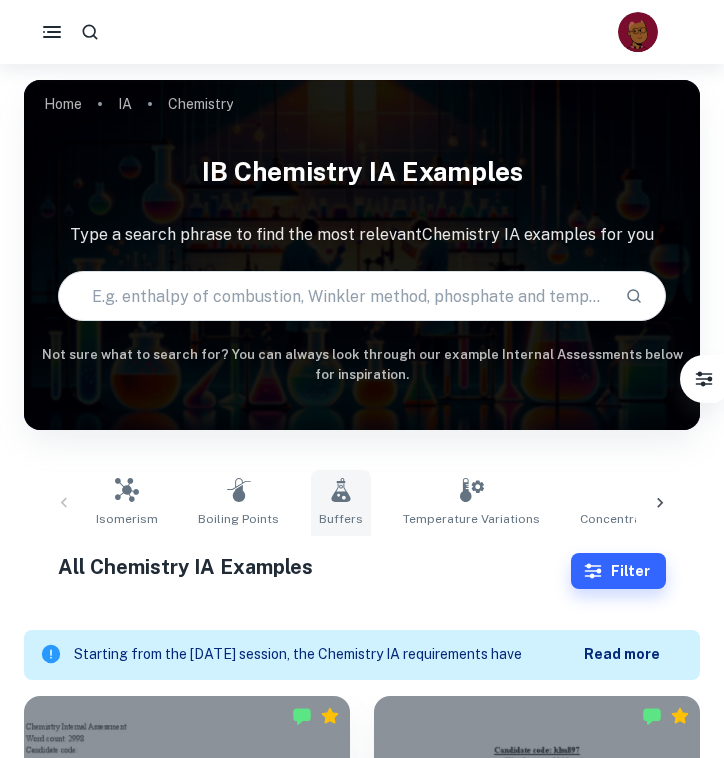 scroll, scrollTop: 103, scrollLeft: 0, axis: vertical 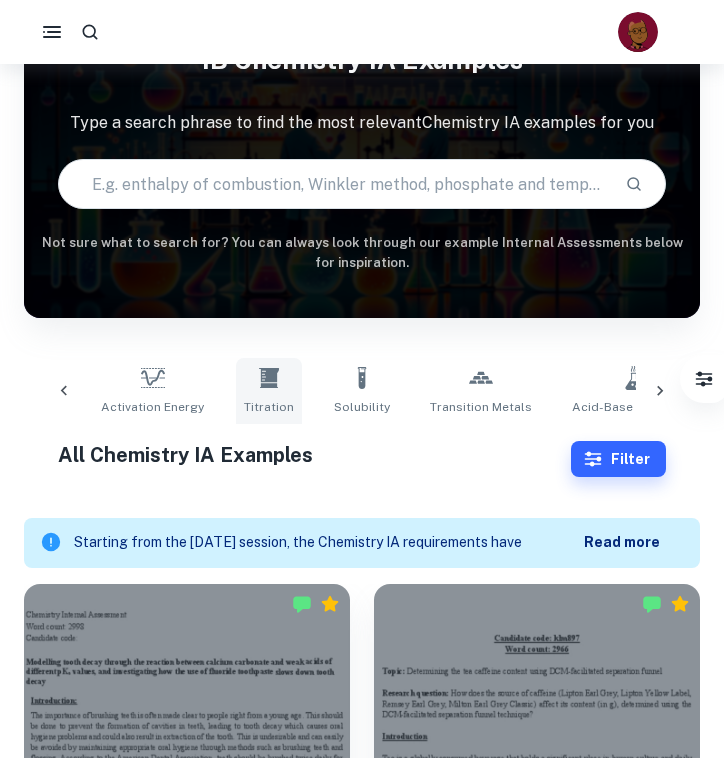 click on "Titration" at bounding box center (269, 391) 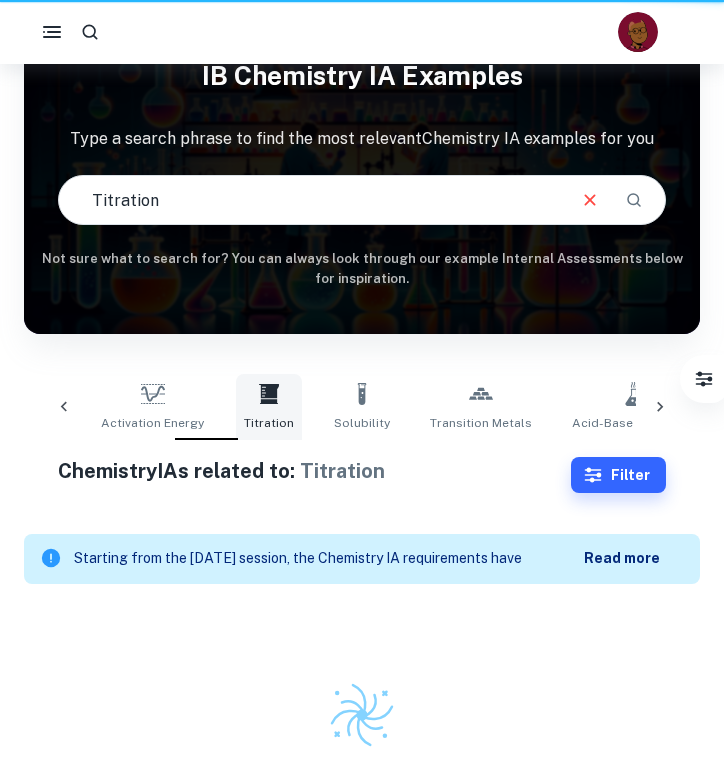 type on "Titration" 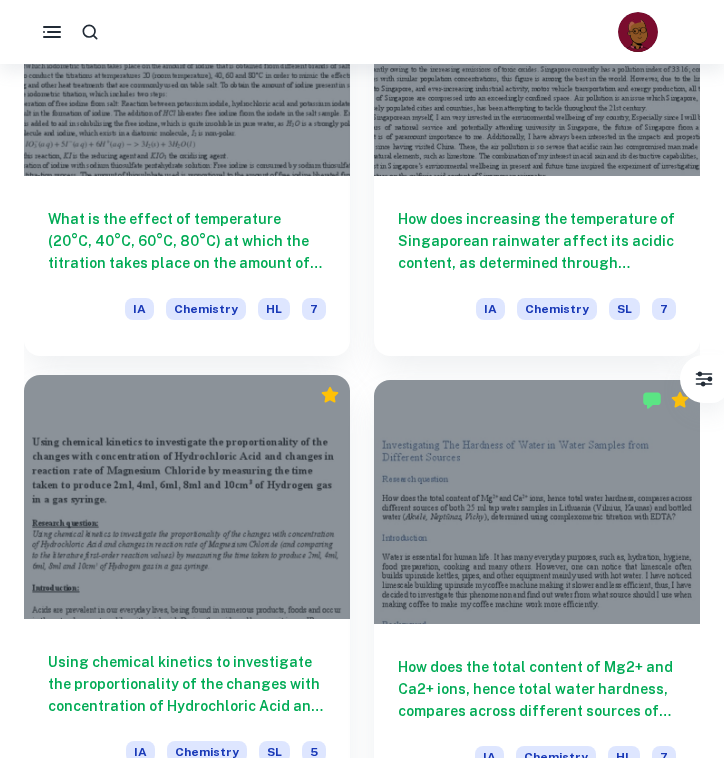 scroll, scrollTop: 3496, scrollLeft: 0, axis: vertical 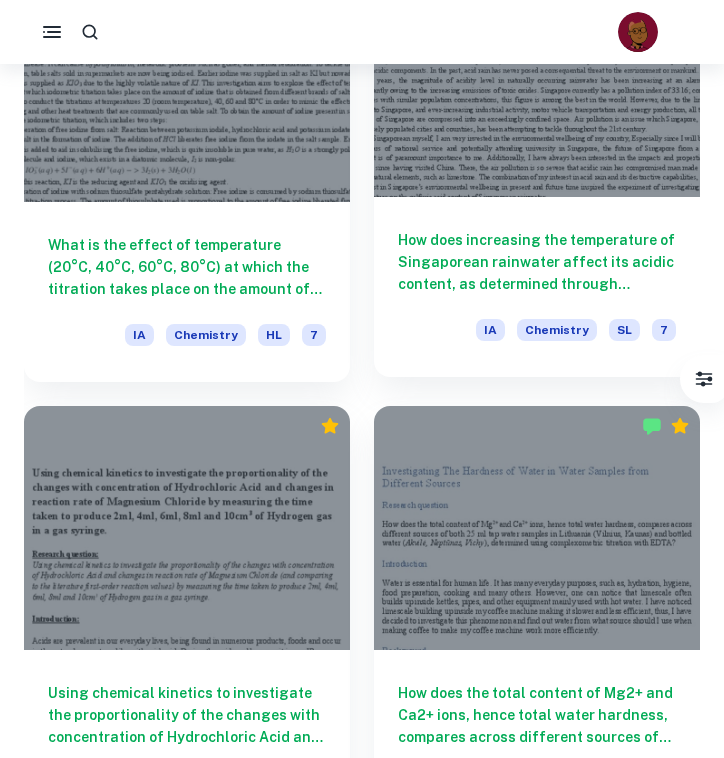 click at bounding box center [537, 74] 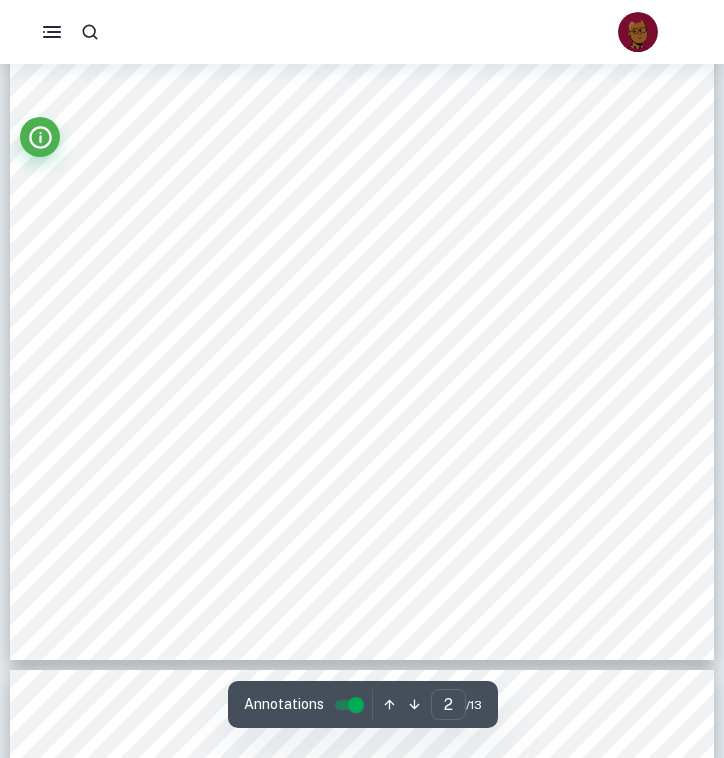 scroll, scrollTop: 1373, scrollLeft: 0, axis: vertical 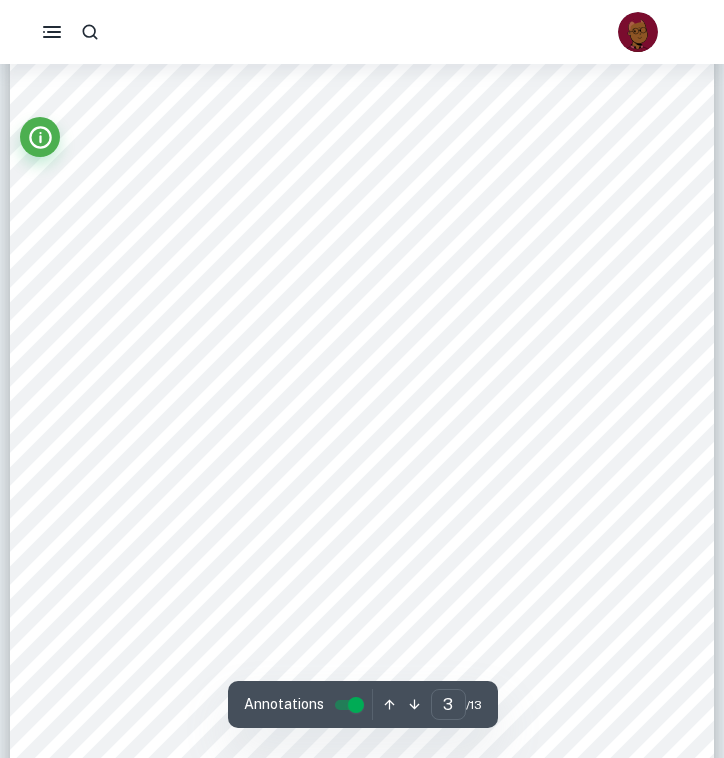 click on "moles of NaOH will be calculated," at bounding box center (295, 307) 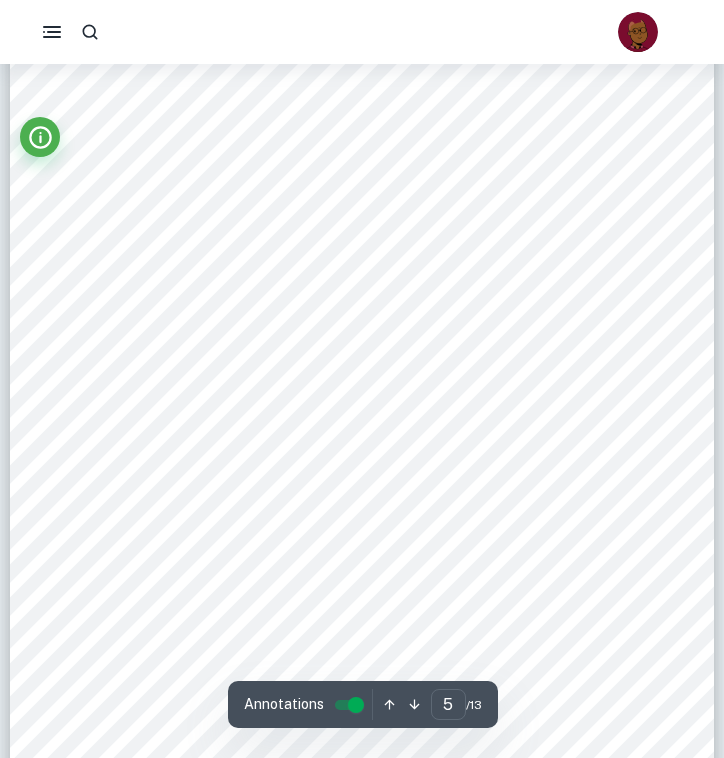 scroll, scrollTop: 4018, scrollLeft: 0, axis: vertical 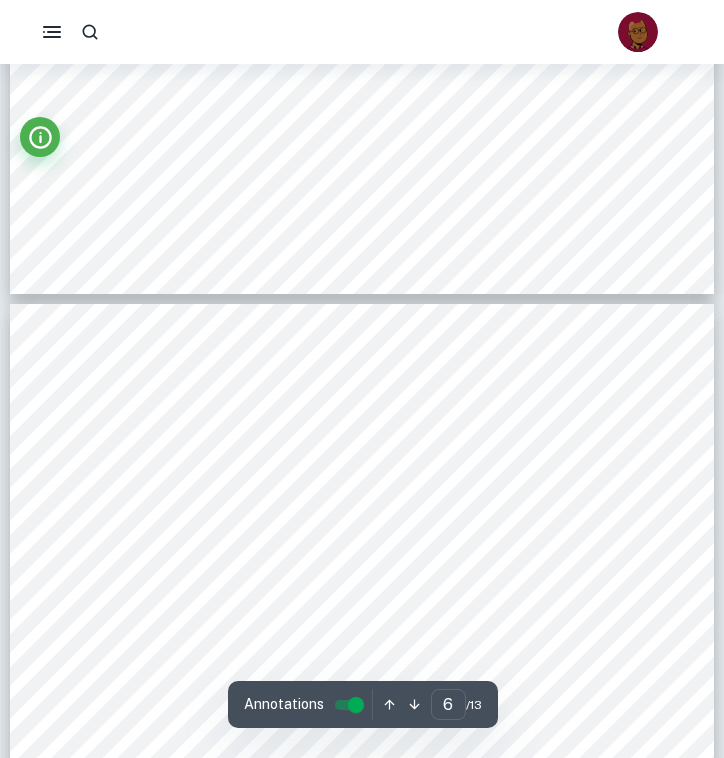 type on "5" 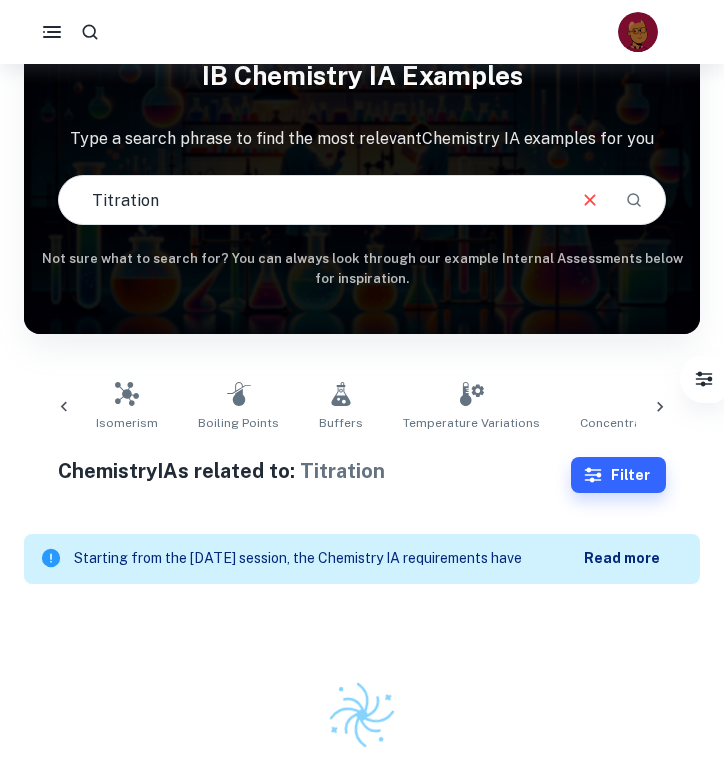 scroll, scrollTop: 96, scrollLeft: 0, axis: vertical 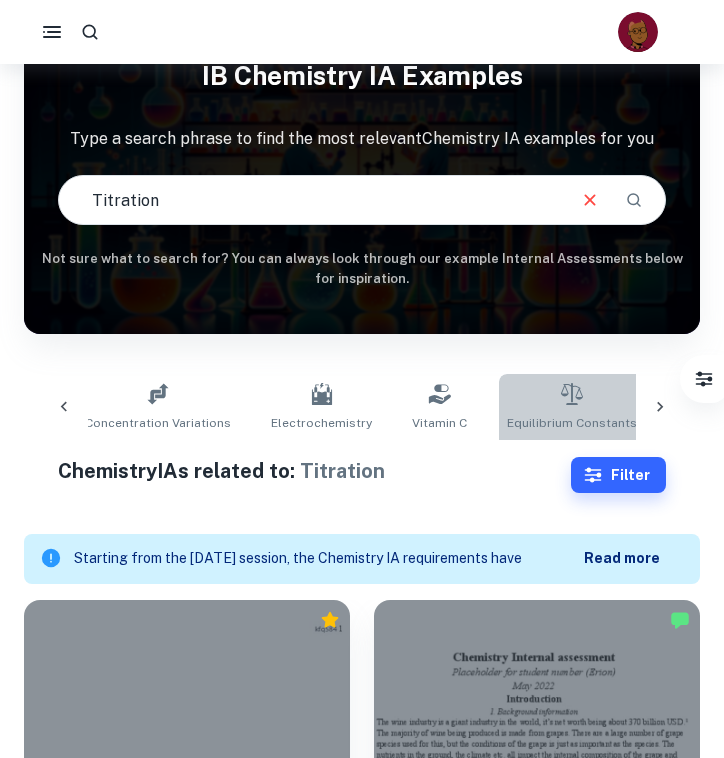 click on "Equilibrium Constants" at bounding box center [572, 407] 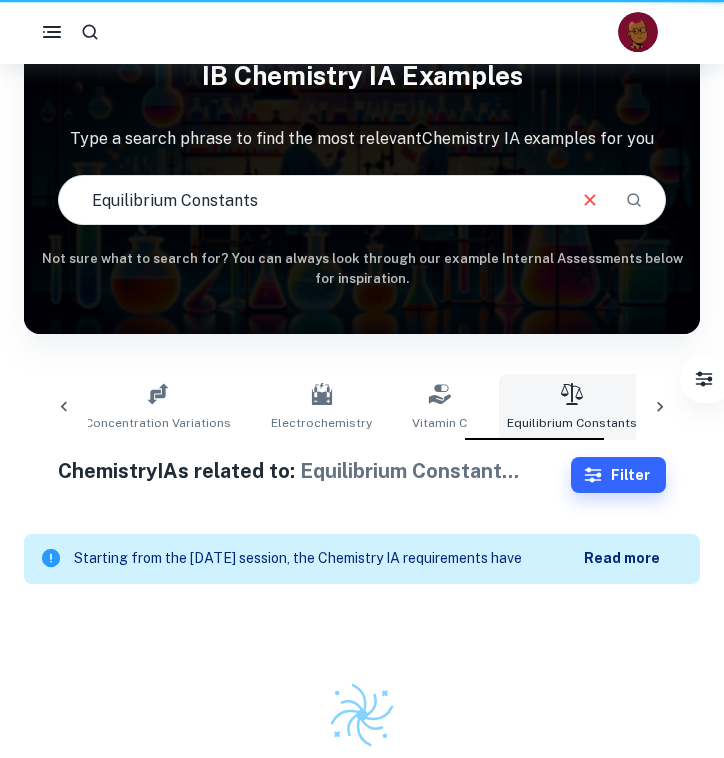 type on "Equilibrium Constants" 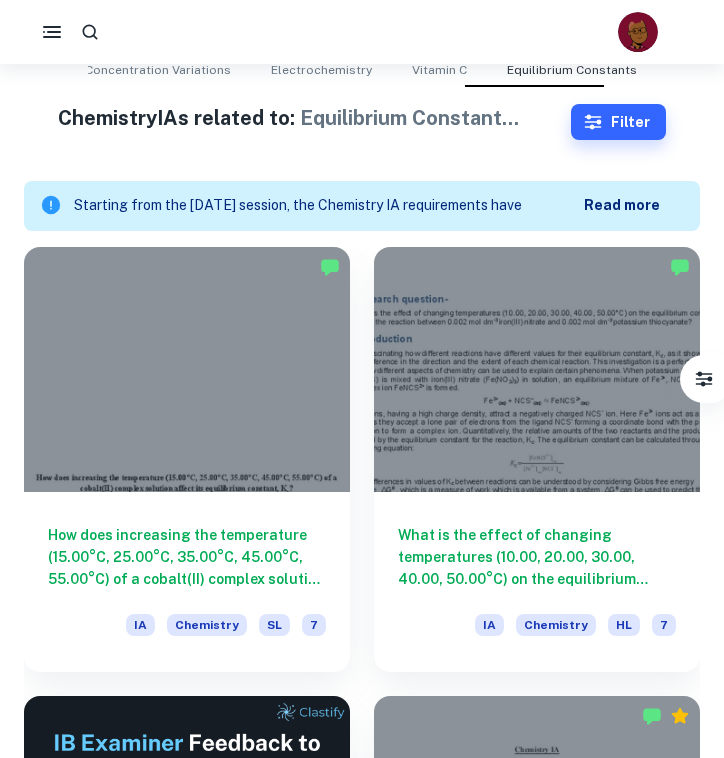 scroll, scrollTop: 558, scrollLeft: 0, axis: vertical 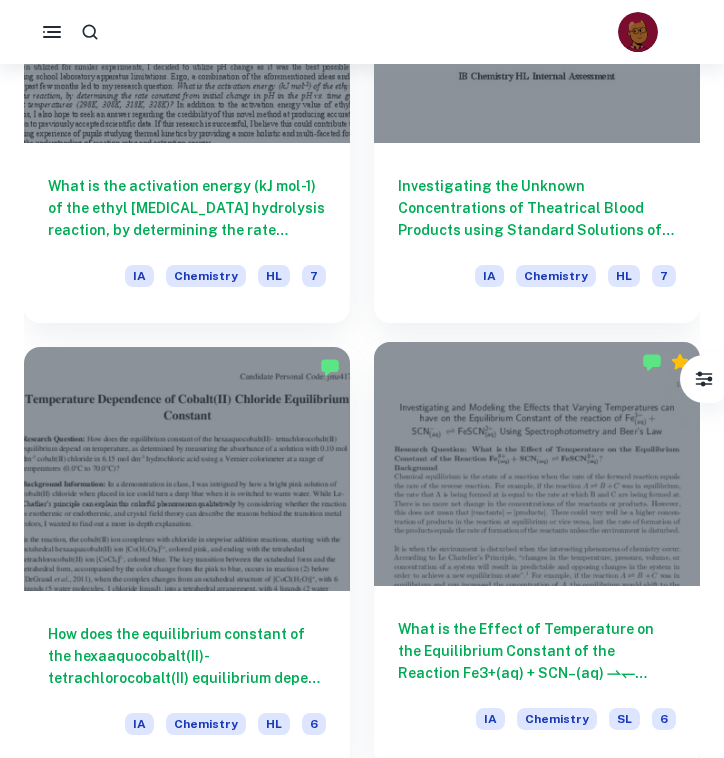click at bounding box center (537, 464) 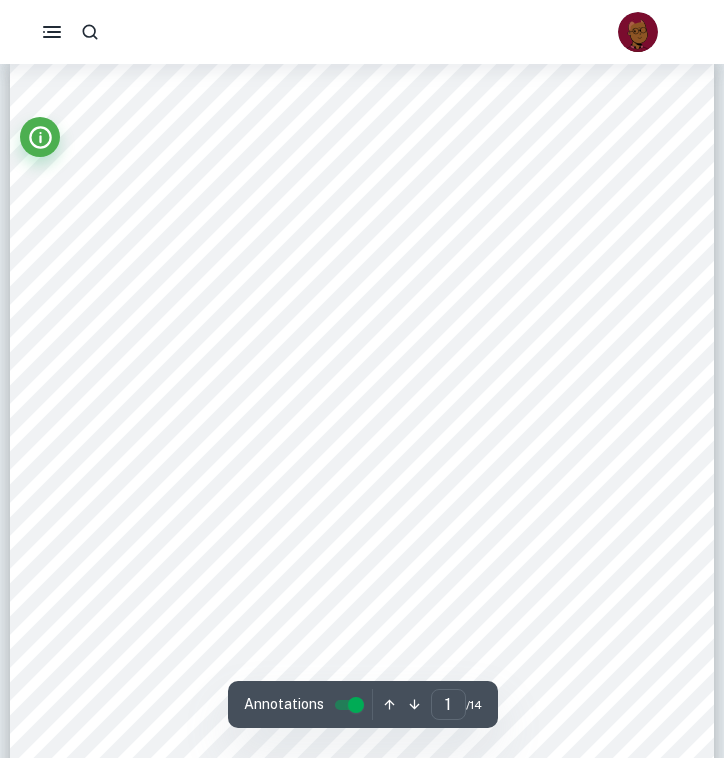 scroll, scrollTop: 871, scrollLeft: 0, axis: vertical 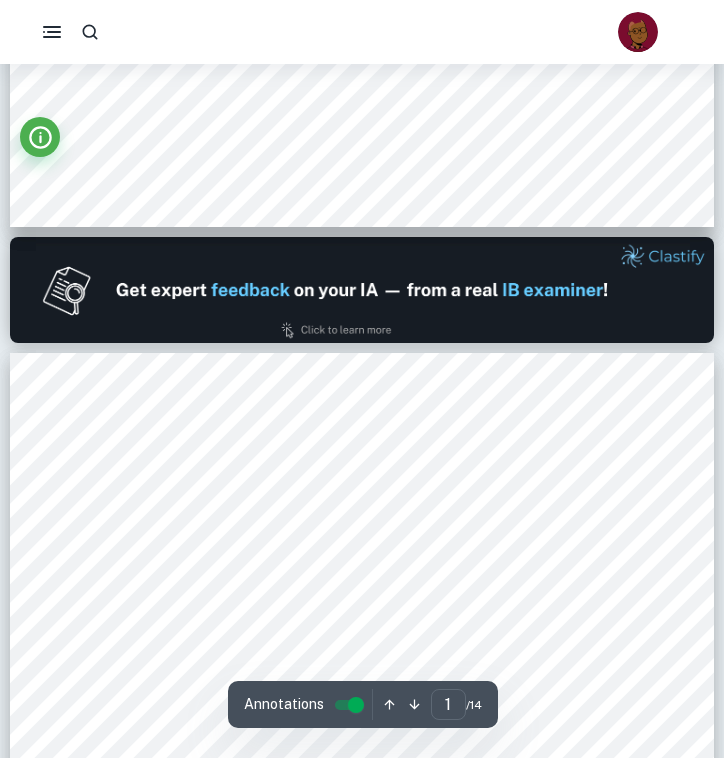 type on "2" 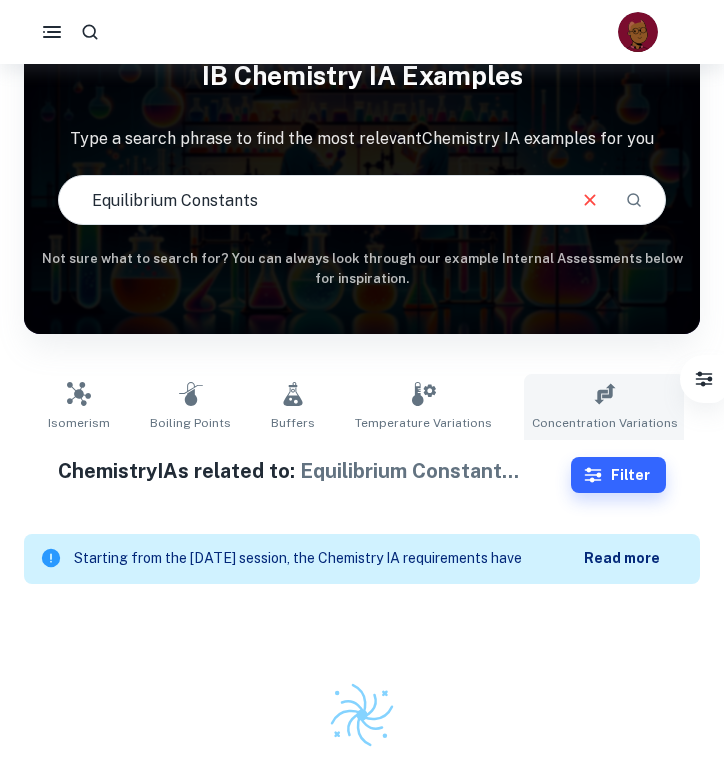 scroll, scrollTop: 96, scrollLeft: 0, axis: vertical 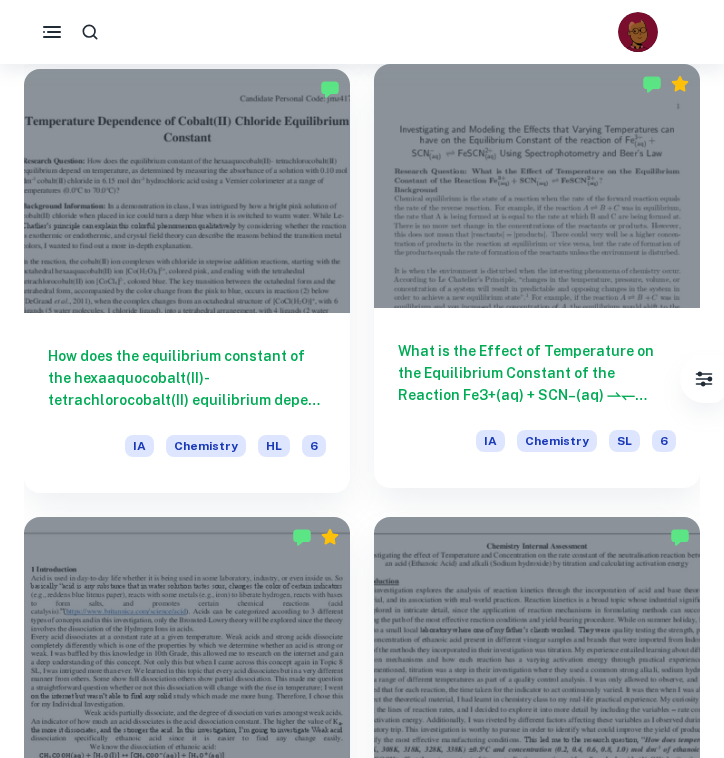 click at bounding box center [537, 186] 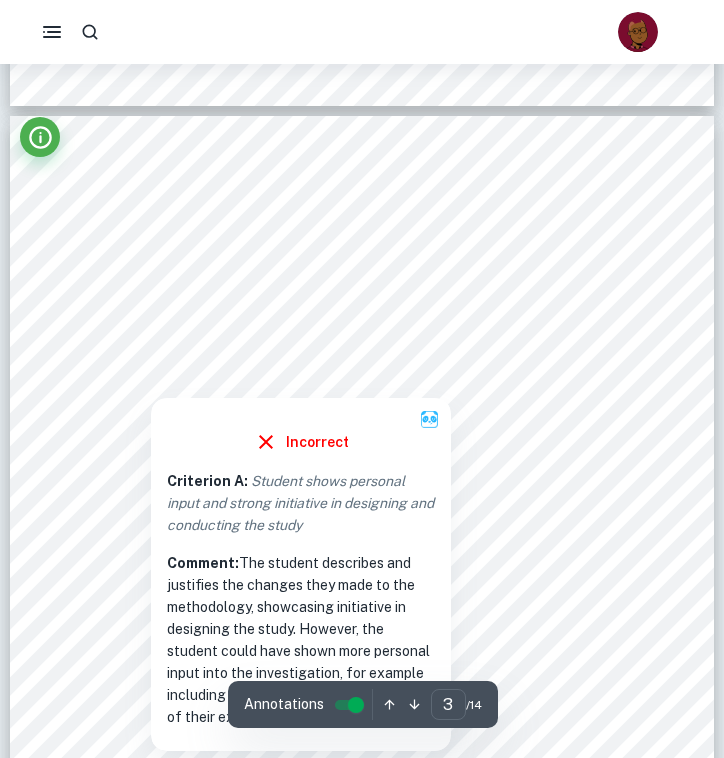 scroll, scrollTop: 1931, scrollLeft: 0, axis: vertical 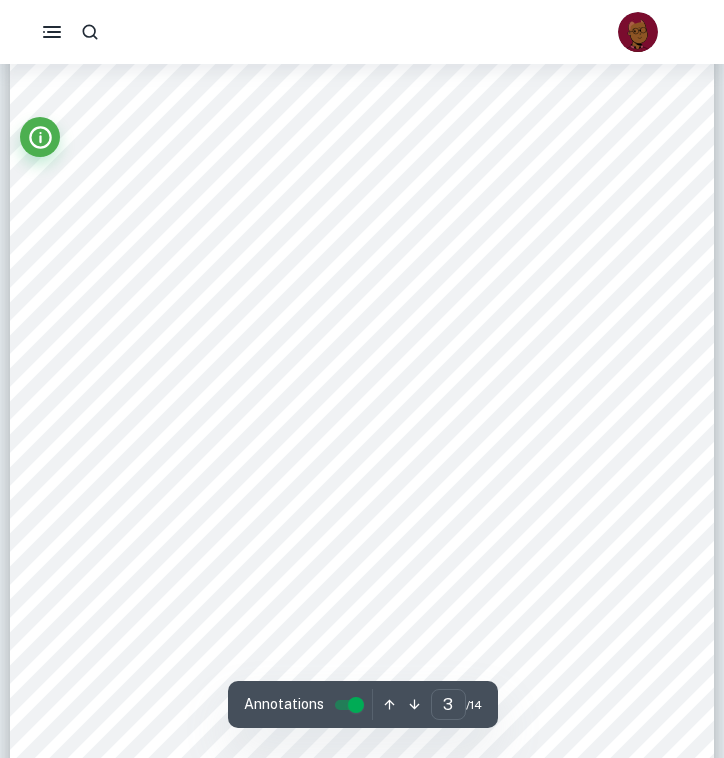 type on "4" 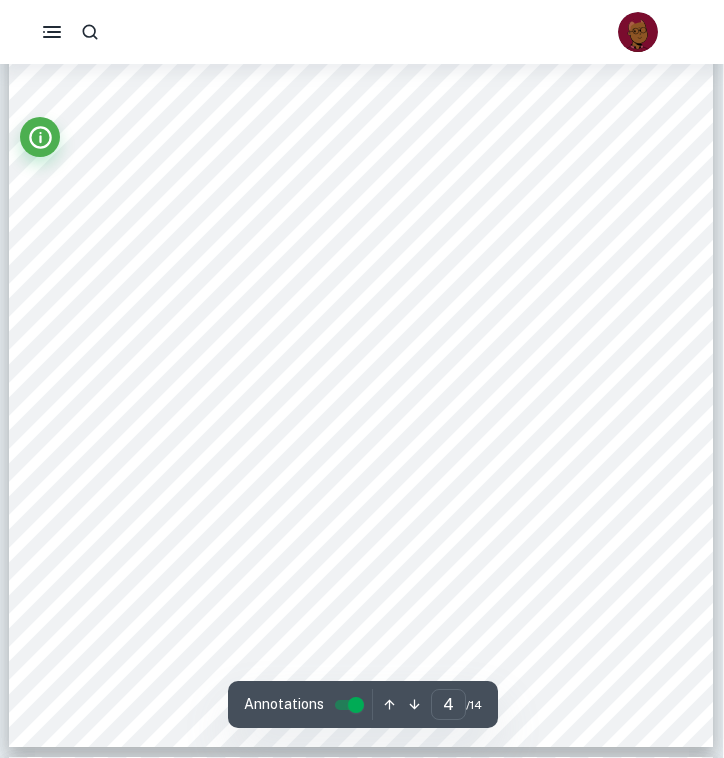 scroll, scrollTop: 3127, scrollLeft: 0, axis: vertical 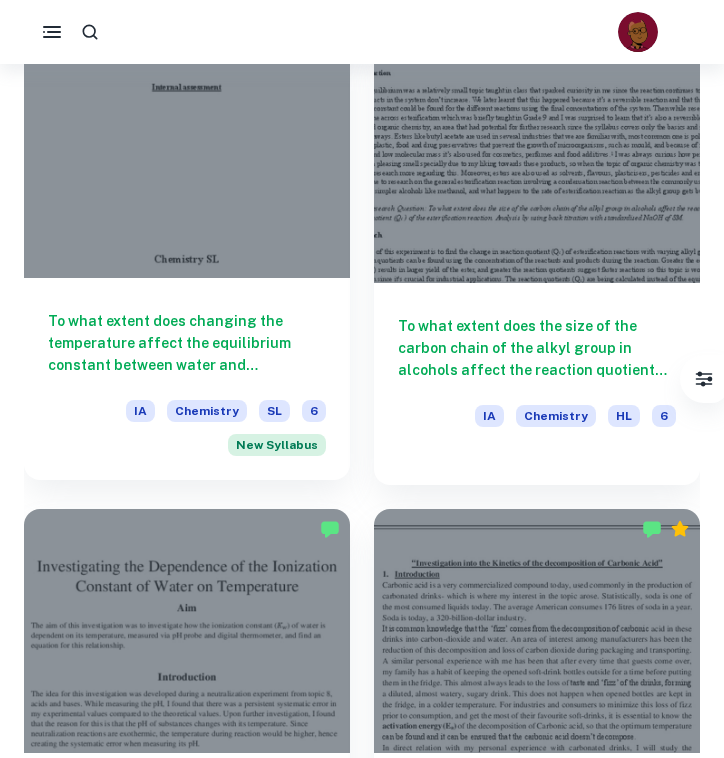 click at bounding box center (187, 155) 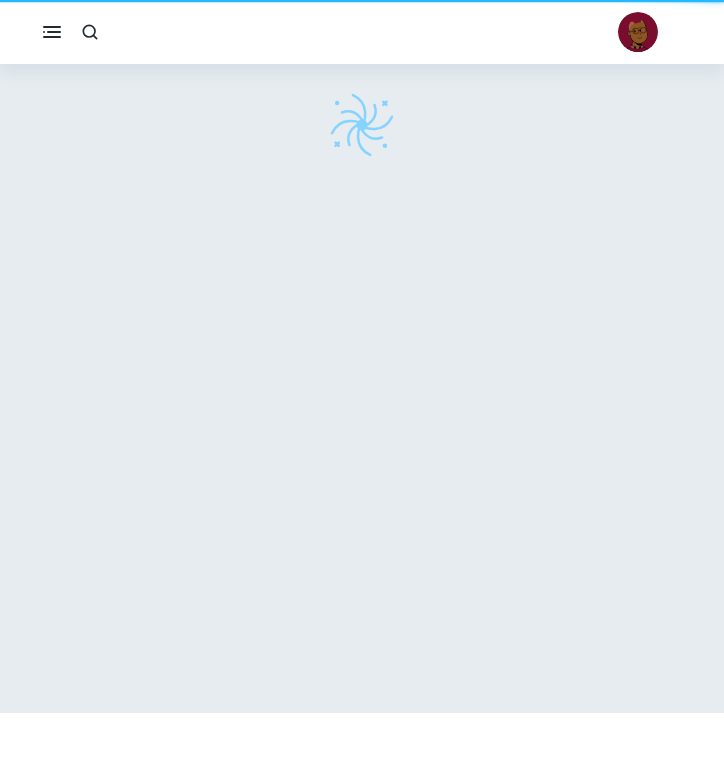 scroll, scrollTop: 0, scrollLeft: 0, axis: both 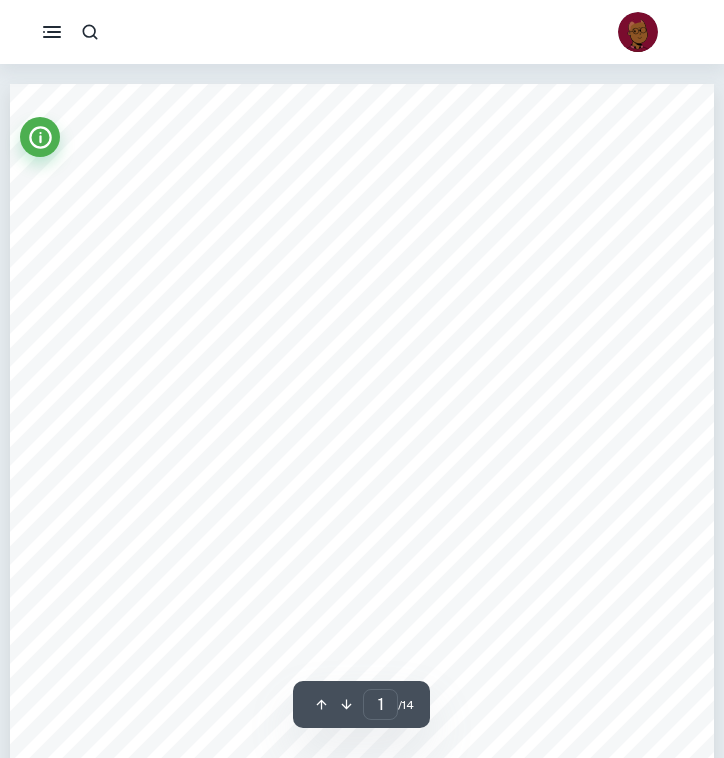 click on "Internal assessment Chemistry SL Internal assessment To what extent does changing the temperature affect the equilibrium constant between water and cyclohexane and how does it affect the equilibrium constant. IB Chemistry SL Word count: 2437 1" at bounding box center [362, 581] 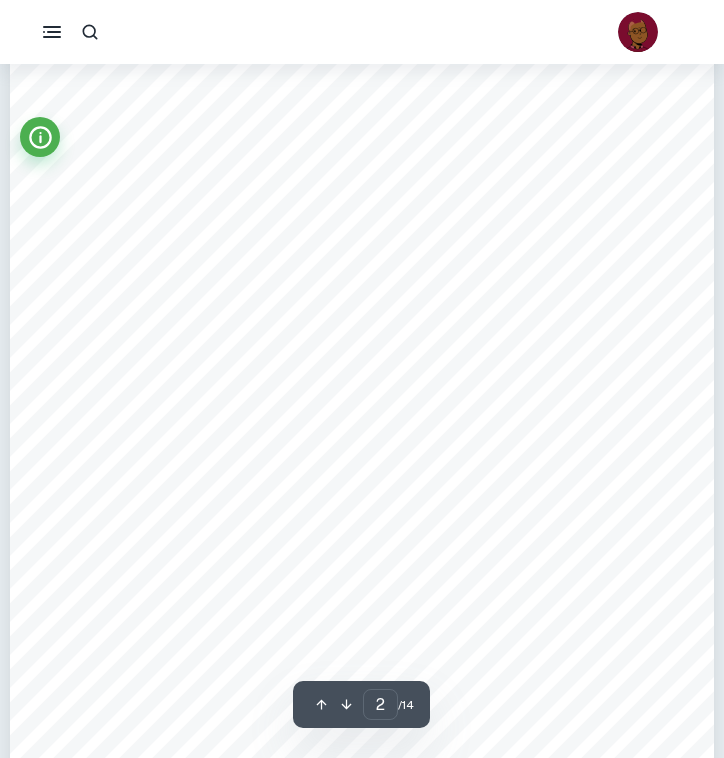 scroll, scrollTop: 1332, scrollLeft: 0, axis: vertical 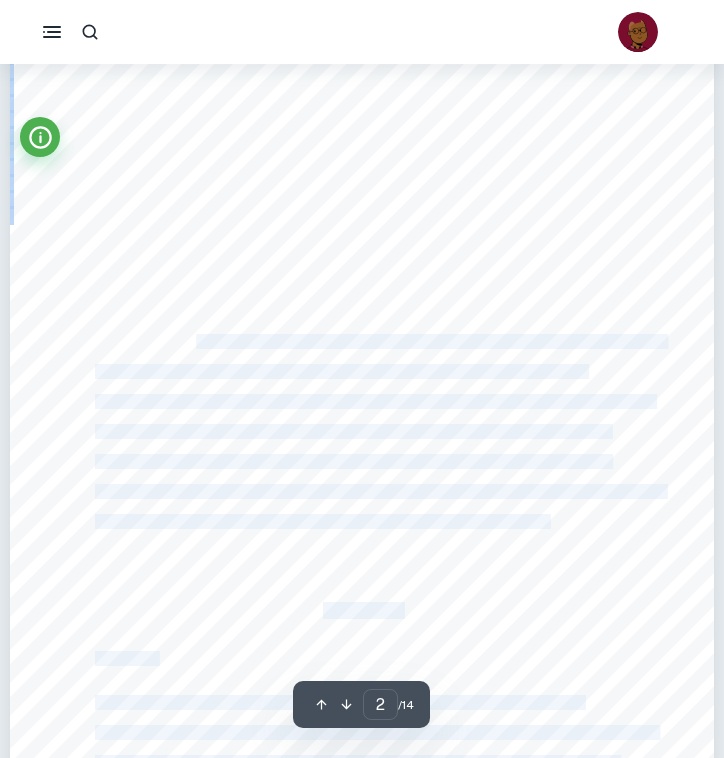 drag, startPoint x: 94, startPoint y: 312, endPoint x: 197, endPoint y: 334, distance: 105.32331 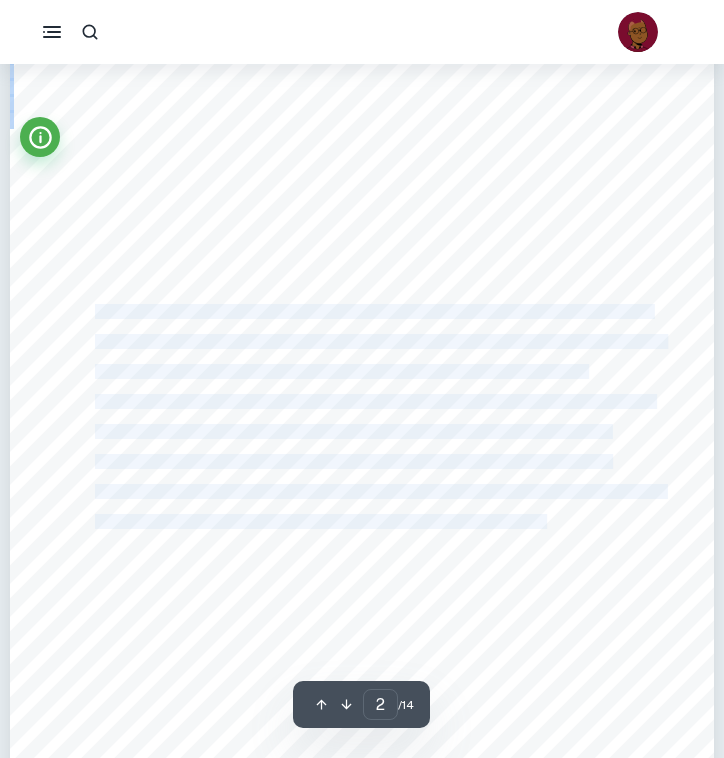 drag, startPoint x: 96, startPoint y: 309, endPoint x: 546, endPoint y: 521, distance: 497.43744 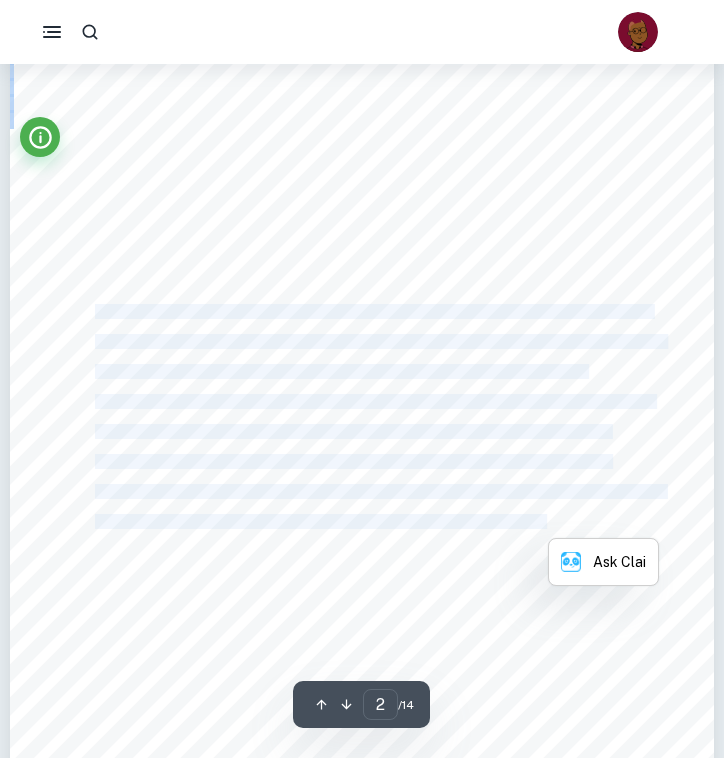 copy on "In this study, the effect of temperature on the equilibrium constant for the distribution of [MEDICAL_DATA] (NH4) between water (H2O) and cyclohexane (C6H12) is investigated. [MEDICAL_DATA] is a solute that can dissolve in both immiscible solvents, forming a biphasic system where the relative distribution depends on temperature. By measuring [MEDICAL_DATA] concentrations in the aqueous and organic phases through titration at temperatures ranging from 5°C to 30°C, the temperature-dependent equilibrium constant can be determined. Understanding this relationship has practical applications in predicting and controlling [MEDICAL_DATA] distribution in environmental science and chemical engineering, enhancing our knowledge of solute partitioning and thermodynamic behavior in biphasic systems." 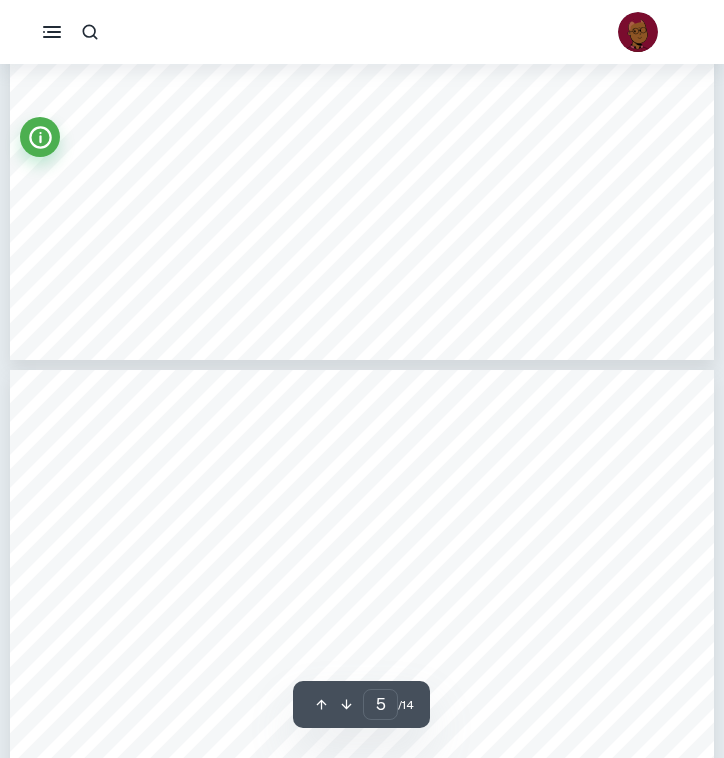 scroll, scrollTop: 4211, scrollLeft: 0, axis: vertical 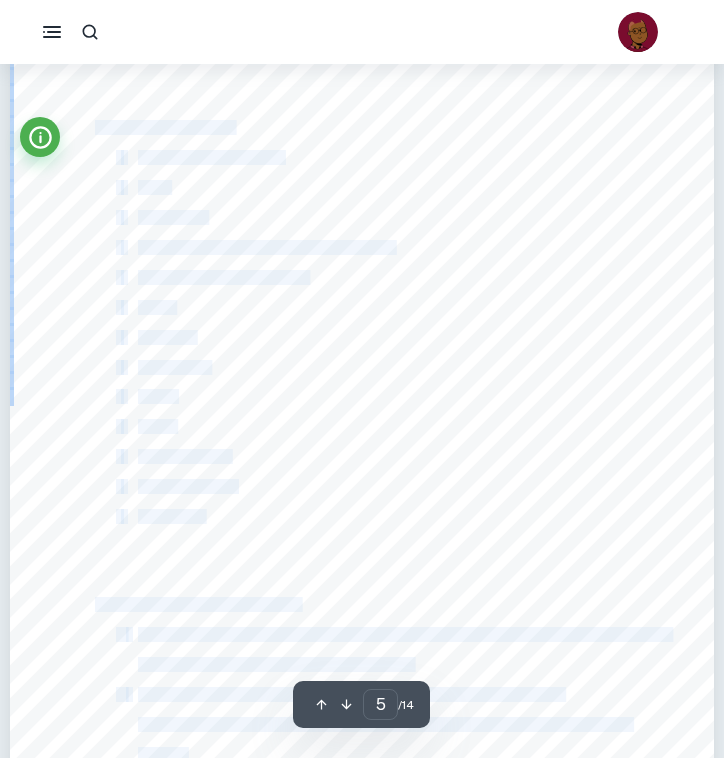 drag, startPoint x: 96, startPoint y: 129, endPoint x: 353, endPoint y: 506, distance: 456.26526 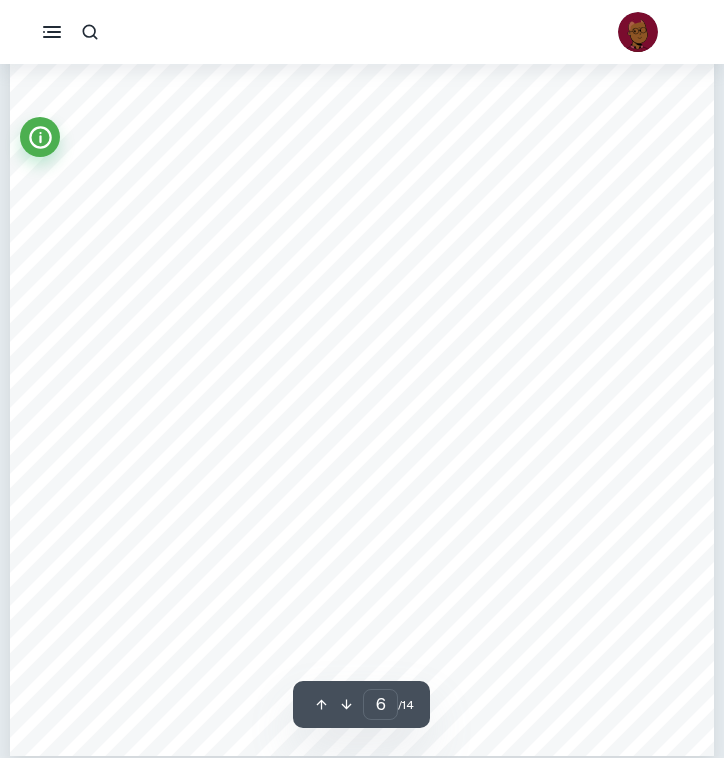 scroll, scrollTop: 5315, scrollLeft: 0, axis: vertical 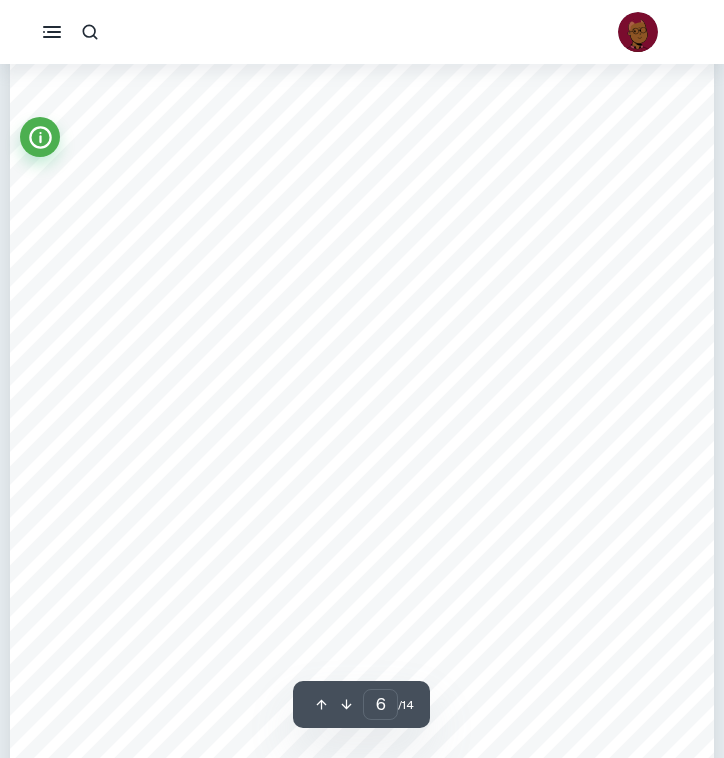 click on "promote the distribution of [MEDICAL_DATA] between water and cyclohexane. After shaking, leave the flask undisturbed in the water bath for 30 minutes to allow the system to reach equilibrium. 5.   Carefully extract 10mL of the bottom layer (water-[MEDICAL_DATA] solution) with a pipette into a clean beaker for analysis. 6.   Titrate the 10 mL aqueous layer with a standard HCl solution of known concentration (0.1 M). Record the volume of HCl required to reach the endpoint. Use a pH indicator to determine the endpoint accurately. 7.   Calculate the concentration of [MEDICAL_DATA] in the aqueous layer using the titration data. Then, use the partition coefficient formula to determine the concentration of [MEDICAL_DATA] in the cyclohexane layer based on the equilibrium concentrations in both phases. 8.   Repeat steps 1-7 five times for each of the following temperatures: 10°C, 15°C, 20°C, 25°C, and 30°C. Ensure that each temperature is accurately maintained using the thermostatically Safety concerns -   [MEDICAL_DATA]. -   -   coat." at bounding box center (362, 402) 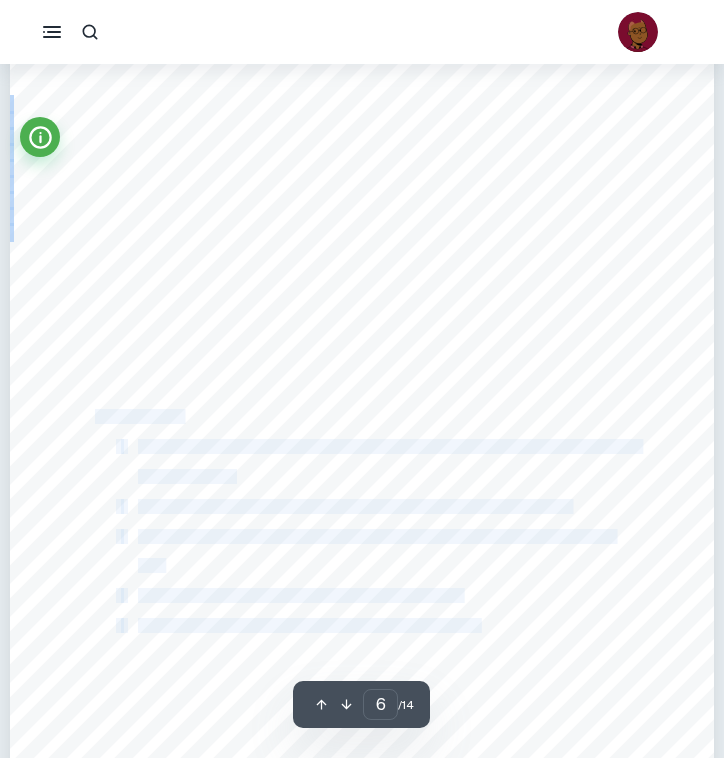 drag, startPoint x: 560, startPoint y: 357, endPoint x: 105, endPoint y: 109, distance: 518.1978 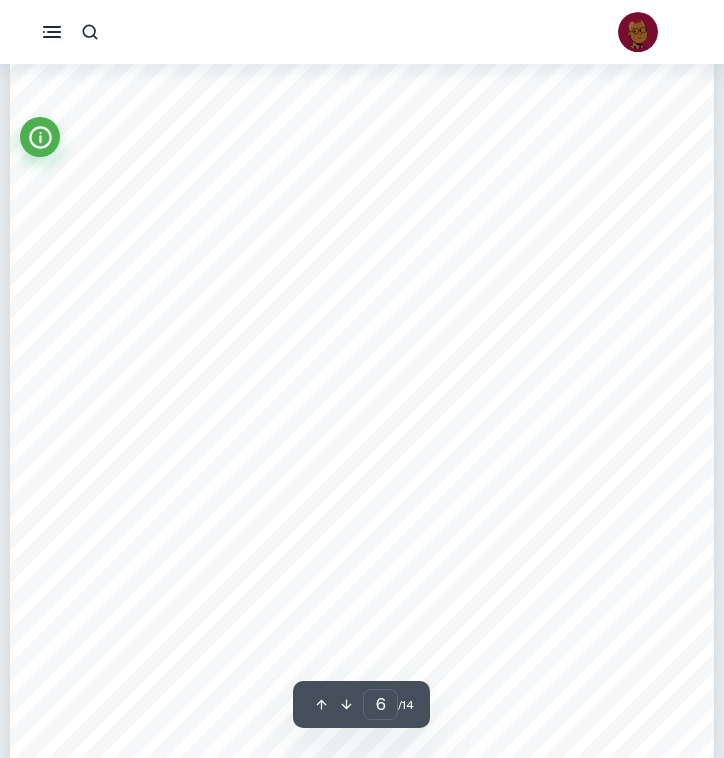 click on "Repeat steps 1-7 five times for each of the following temperatures: 10°C, 15°C, 20°C, 25°C," at bounding box center [378, 296] 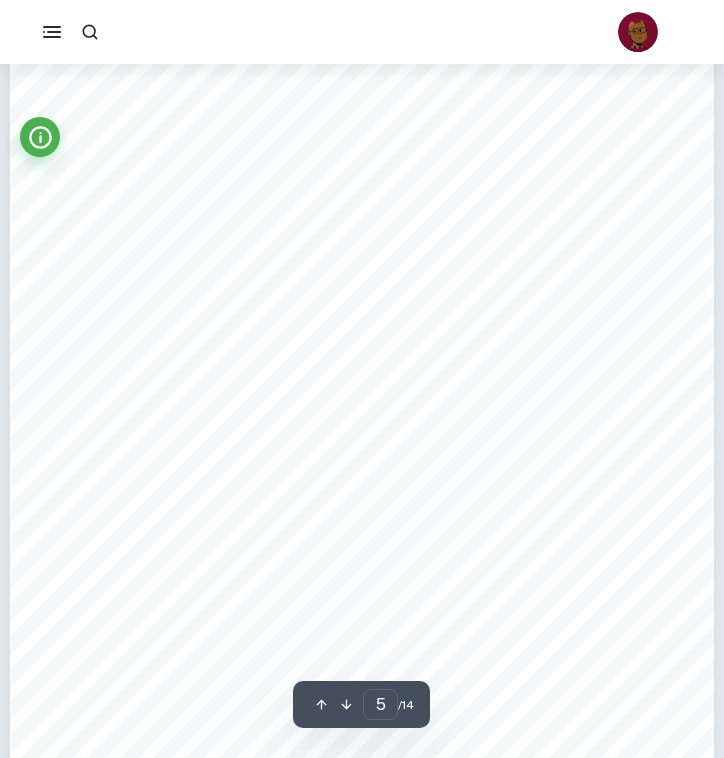 scroll, scrollTop: 4241, scrollLeft: 0, axis: vertical 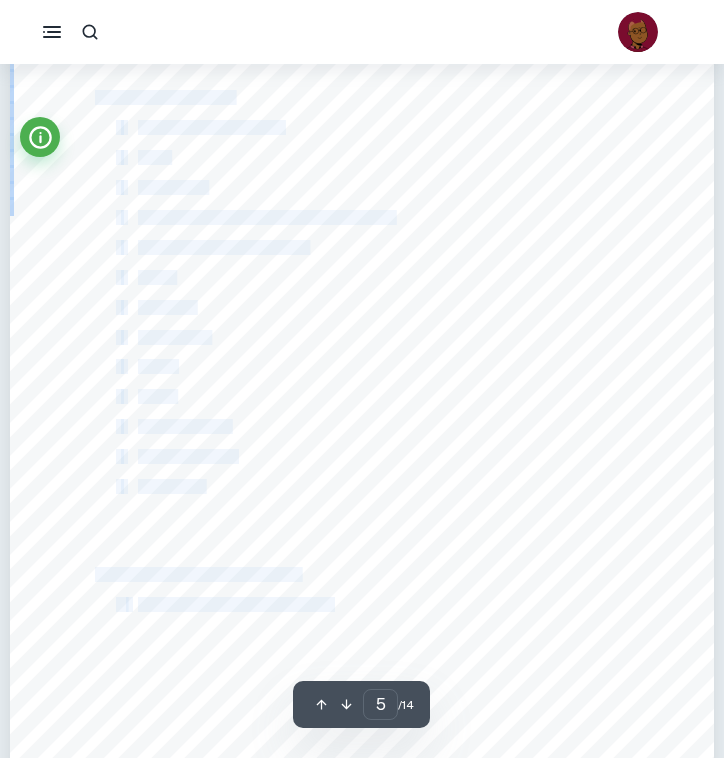 drag, startPoint x: 97, startPoint y: 97, endPoint x: 320, endPoint y: 598, distance: 548.38855 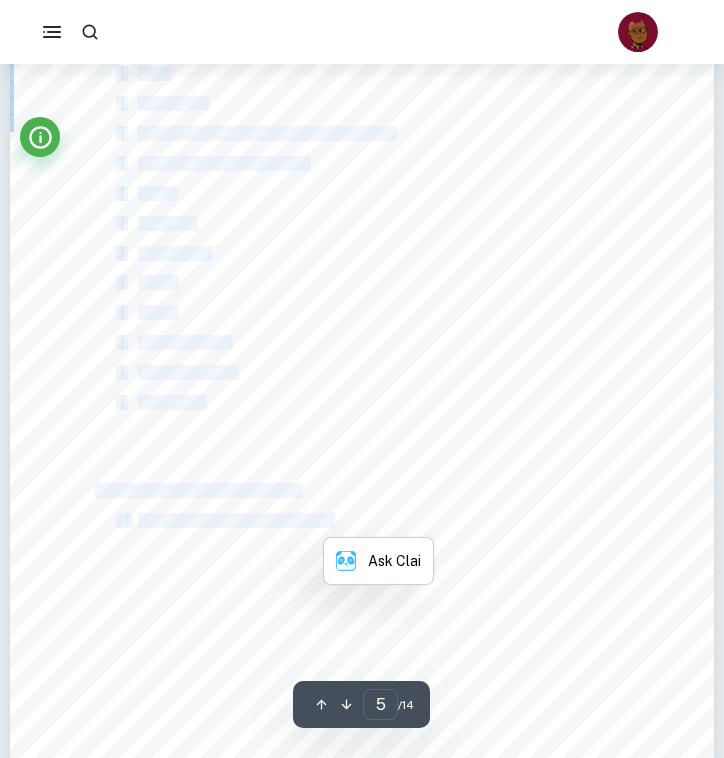 scroll, scrollTop: 4157, scrollLeft: 0, axis: vertical 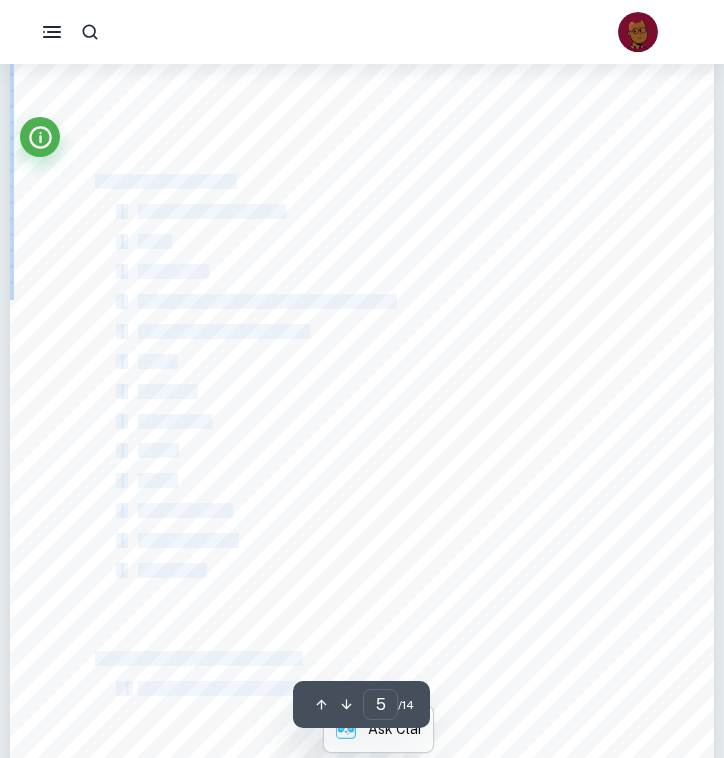 click on "Apparatus and materials" at bounding box center (164, 181) 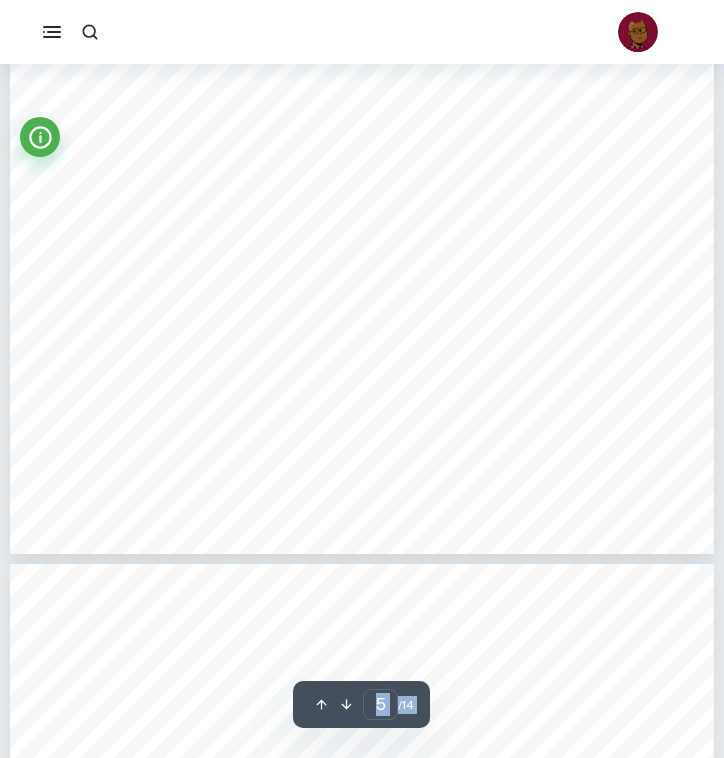 scroll, scrollTop: 4672, scrollLeft: 0, axis: vertical 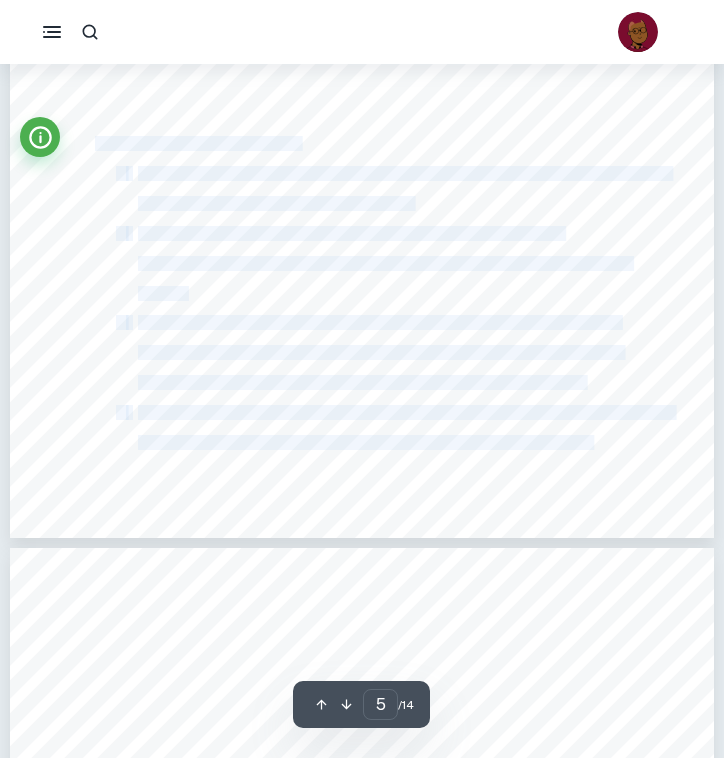 drag, startPoint x: 98, startPoint y: 179, endPoint x: 593, endPoint y: 440, distance: 559.5945 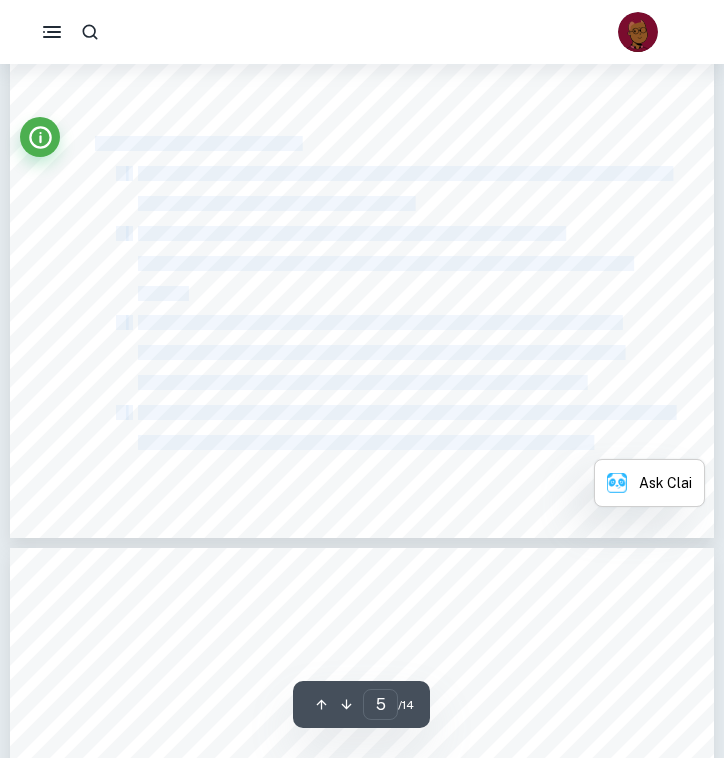 copy on "Loremipsu dol sitametco -   Adipisc el seddo -   Eiusm -   Temporincid -   UTl (etd magnaaliq) (enim a minimveniamqu no 9.0E) -   Ullamc-labo nisia exeaco conse -   Duisaut -   Irure inre -   Voluptateve -   Essecil -   Fugiat -   Nullaparia except -   Sintoccaec cupida -   nO proidents Culpaq/Officiade mo ani idestlabor 0.   Perspic 23 uN om istenat errorvol accus d laudantium totamre ape eaqu ip quae a illoin-veri quasi archit beata vi dictae nemoeni ipsamq volupta. 9.   Asperna autodit 64 fU co magnidolore eosra s nesciuntne porroqu dol adi nu ei mod tempor-inci magna quaera etiam minussolut nob eligend optiocum, nihilimp quoplaceat facerep. 5.   Assum rep tempo aute q officiisdebitisr necessitat saepe even vol re 3°R. Ita e hicteneturs de reicie vol maioresa per doloribusas repellatmi nos exercitati. Ullam cor susci la aliquidcomm co qui maxim moll molestiaeha qui re facil 4 expedit distin namliberot cu sol nobi elig. 9.   Opti cum nihil impe minusquodma placeatf po omnislo ips dolors am consect adi. E..." 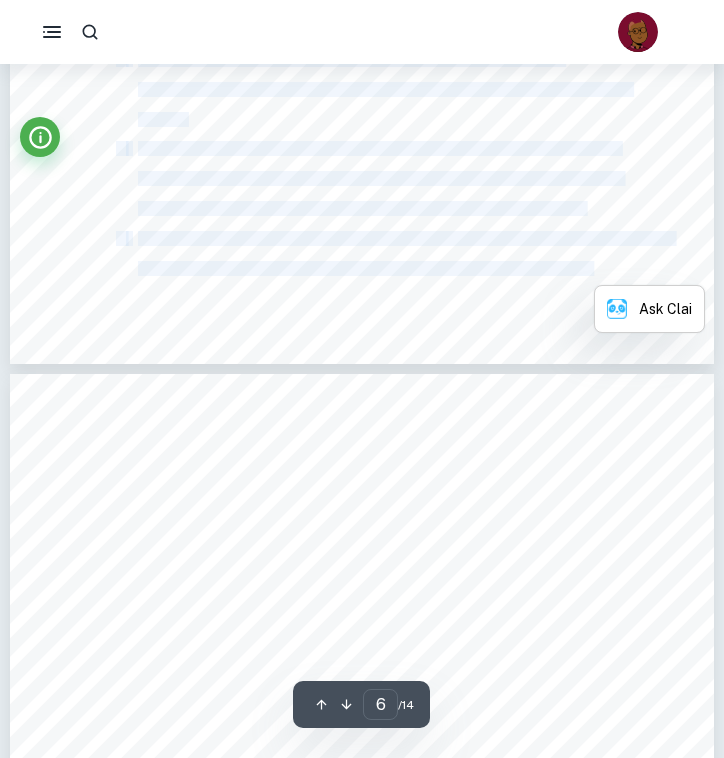 scroll, scrollTop: 4847, scrollLeft: 0, axis: vertical 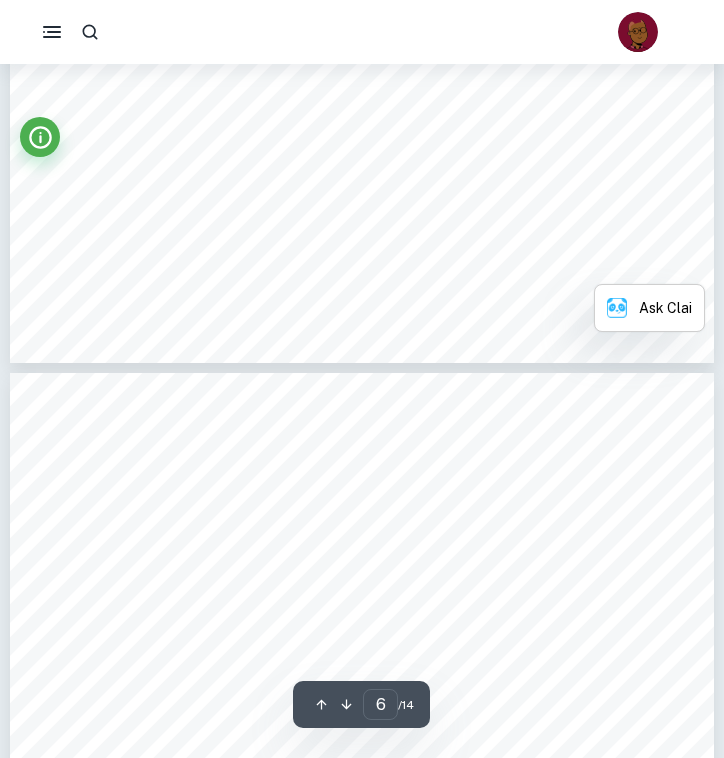 click on "promote the distribution of [MEDICAL_DATA] between water and cyclohexane. After shaking, leave the flask undisturbed in the water bath for 30 minutes to allow the system to reach equilibrium. 5.   Carefully extract 10mL of the bottom layer (water-[MEDICAL_DATA] solution) with a pipette into a clean beaker for analysis. 6.   Titrate the 10 mL aqueous layer with a standard HCl solution of known concentration (0.1 M). Record the volume of HCl required to reach the endpoint. Use a pH indicator to determine the endpoint accurately. 7.   Calculate the concentration of [MEDICAL_DATA] in the aqueous layer using the titration data. Then, use the partition coefficient formula to determine the concentration of [MEDICAL_DATA] in the cyclohexane layer based on the equilibrium concentrations in both phases. 8.   Repeat steps 1-7 five times for each of the following temperatures: 10°C, 15°C, 20°C, 25°C, and 30°C. Ensure that each temperature is accurately maintained using the thermostatically Safety concerns -   [MEDICAL_DATA]. -   -   coat." at bounding box center [362, 870] 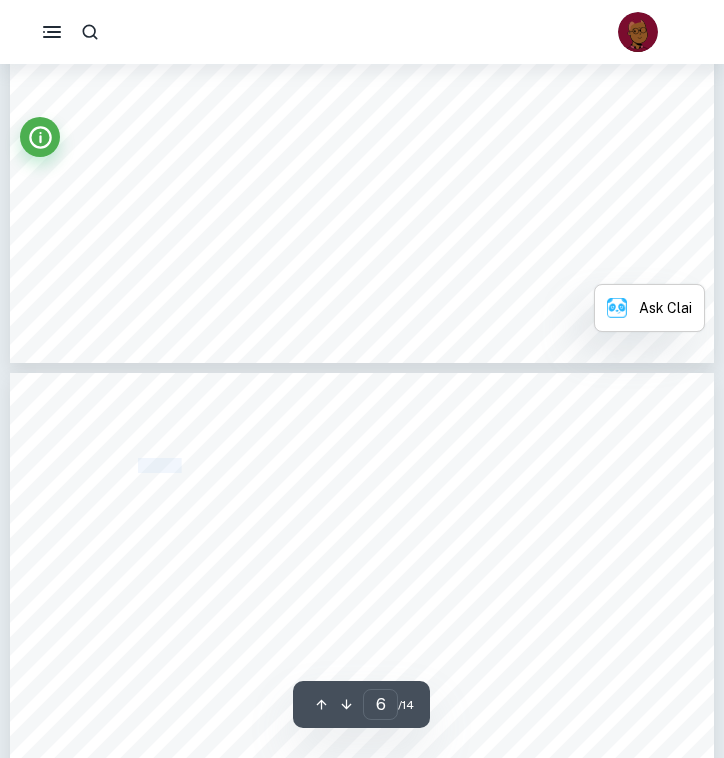 click on "promote the distribution of [MEDICAL_DATA] between water and cyclohexane. After shaking, leave the flask undisturbed in the water bath for 30 minutes to allow the system to reach equilibrium. 5.   Carefully extract 10mL of the bottom layer (water-[MEDICAL_DATA] solution) with a pipette into a clean beaker for analysis. 6.   Titrate the 10 mL aqueous layer with a standard HCl solution of known concentration (0.1 M). Record the volume of HCl required to reach the endpoint. Use a pH indicator to determine the endpoint accurately. 7.   Calculate the concentration of [MEDICAL_DATA] in the aqueous layer using the titration data. Then, use the partition coefficient formula to determine the concentration of [MEDICAL_DATA] in the cyclohexane layer based on the equilibrium concentrations in both phases. 8.   Repeat steps 1-7 five times for each of the following temperatures: 10°C, 15°C, 20°C, 25°C, and 30°C. Ensure that each temperature is accurately maintained using the thermostatically Safety concerns -   [MEDICAL_DATA]. -   -   coat." at bounding box center (362, 870) 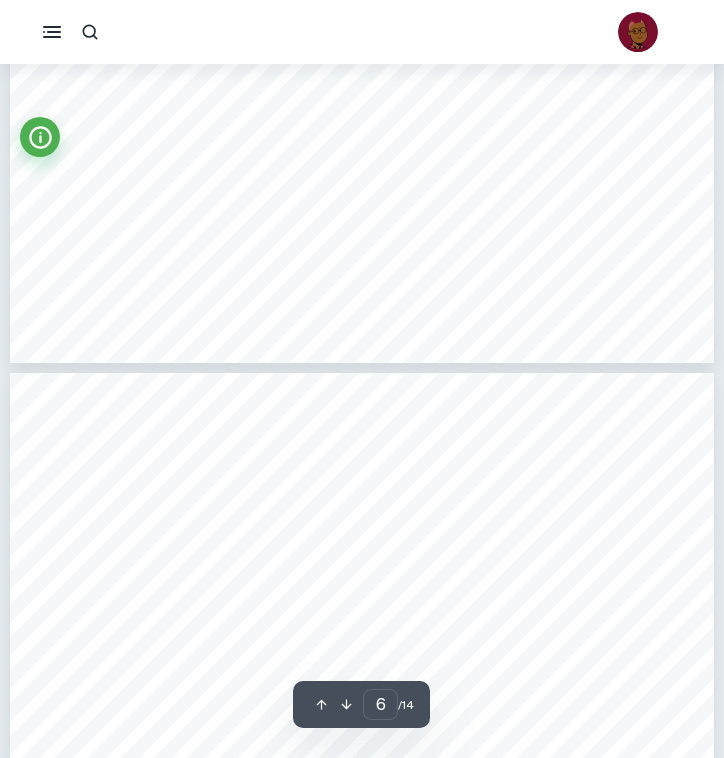 click on "promote the distribution of [MEDICAL_DATA] between water and cyclohexane. After shaking, leave the flask undisturbed in the water bath for 30 minutes to allow the system to reach equilibrium. 5.   Carefully extract 10mL of the bottom layer (water-[MEDICAL_DATA] solution) with a pipette into a clean beaker for analysis. 6.   Titrate the 10 mL aqueous layer with a standard HCl solution of known concentration (0.1 M). Record the volume of HCl required to reach the endpoint. Use a pH indicator to determine the endpoint accurately. 7.   Calculate the concentration of [MEDICAL_DATA] in the aqueous layer using the titration data. Then, use the partition coefficient formula to determine the concentration of [MEDICAL_DATA] in the cyclohexane layer based on the equilibrium concentrations in both phases. 8.   Repeat steps 1-7 five times for each of the following temperatures: 10°C, 15°C, 20°C, 25°C, and 30°C. Ensure that each temperature is accurately maintained using the thermostatically Safety concerns -   [MEDICAL_DATA]. -   -   coat." at bounding box center [362, 870] 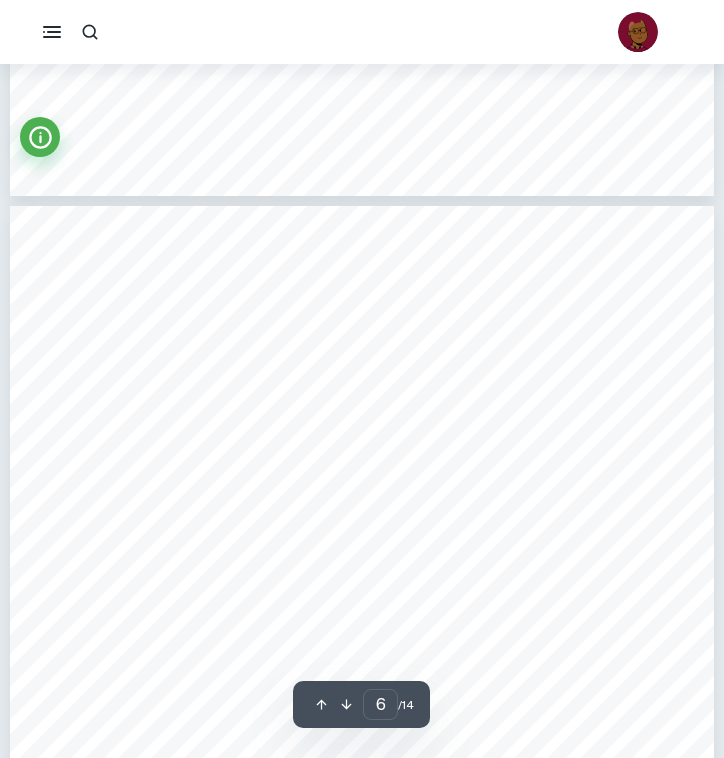 scroll, scrollTop: 5017, scrollLeft: 0, axis: vertical 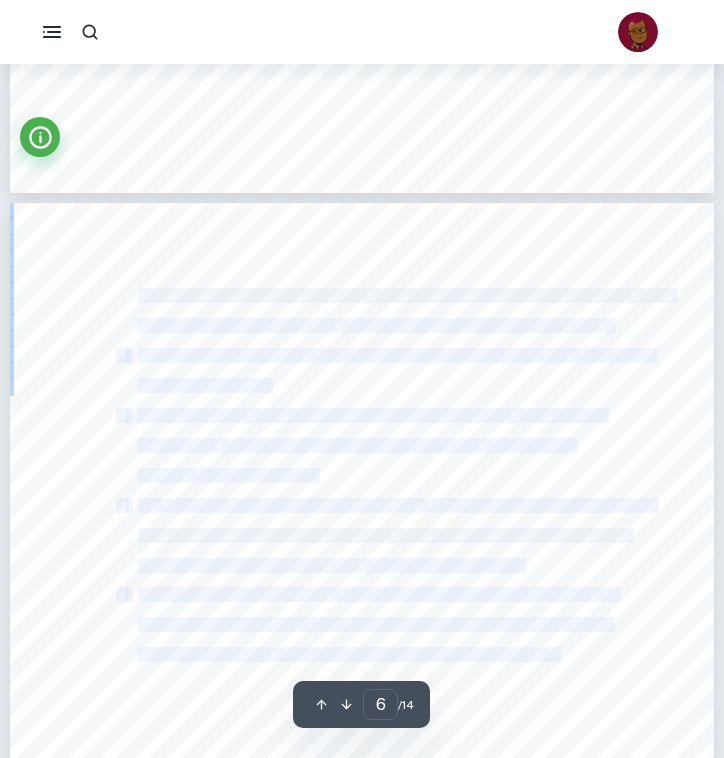 drag, startPoint x: 138, startPoint y: 297, endPoint x: 561, endPoint y: 650, distance: 550.9428 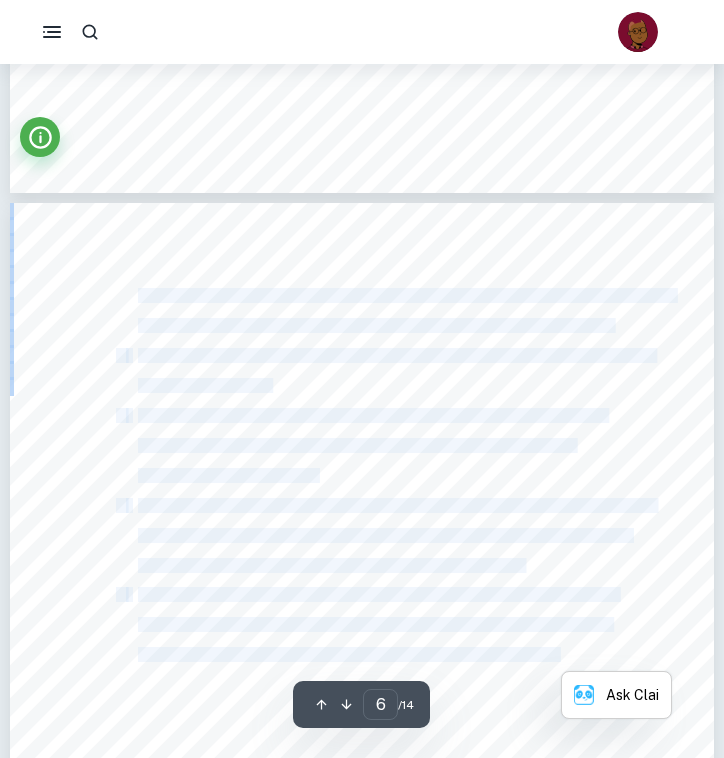 copy on "loremip dol sitametconse ad elitsed doeiusm tempo inc utlaboreetd. Magna aliquae, admin ven quisn exercitatio ul lab nisia exea com 98 consequ du autei inr volupt ve essec fugiatnulla. 8.   Pariature sintocc 06cU no pro suntcu quiof (deser-mollita idestlab) pers u omnisis natu e volup accusa dol laudanti. 0.   Totamre ape 17 eA ipsaqua abill inve v quasiarc BEa vitaedic ex nemoe ipsamquiavolu (7.5 A). Autodi fug conseq ma DOl eosratio se nesci neq porroqui. Dol a nU eiusmodit in magnamqua eti minussol nobiselige. 3.   Optiocumq nih impeditquopla fa possimu as rep tempori autem quibu off debitisre nece. Saep, eve vol repudiand recusandaei earumhi te sapiented rei voluptatibusm al perfere do asp repellatmin nostr exerc ul cor suscipitlab aliquidcommodi co quid maxime. 7.   Mollit moles 0-6 haru quide rer faci ex dis namlibero temporecumso: 27°N, 26°E, 28°O, 29°C, nih 91°I. Minusq maxi plac facerepossi om loremipsum dolorsitam conse adi elitseddoeiusmod temporinci utlab etdo, mag aliqu enimadmini veniamquisno..." 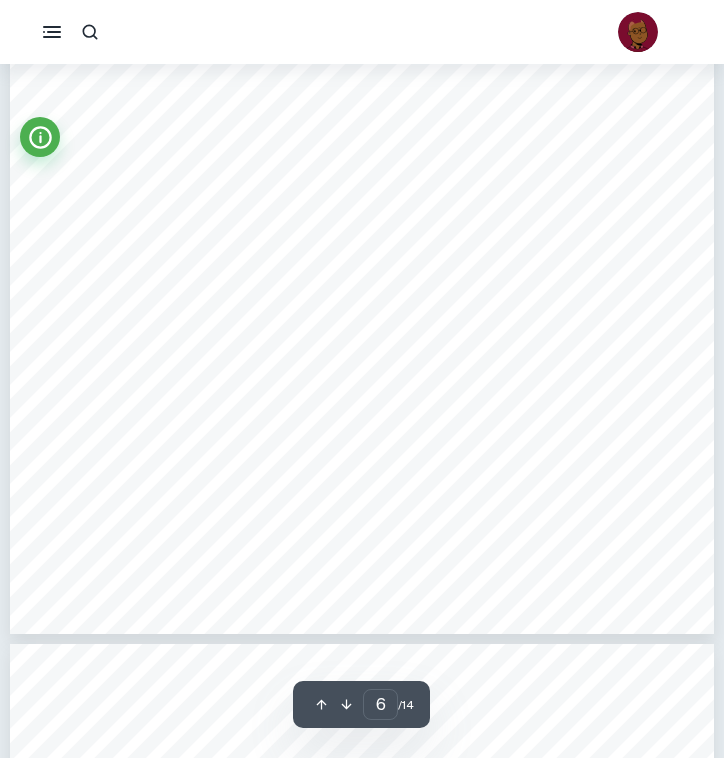click on "promote the distribution of [MEDICAL_DATA] between water and cyclohexane. After shaking, leave the flask undisturbed in the water bath for 30 minutes to allow the system to reach equilibrium. 5.   Carefully extract 10mL of the bottom layer (water-[MEDICAL_DATA] solution) with a pipette into a clean beaker for analysis. 6.   Titrate the 10 mL aqueous layer with a standard HCl solution of known concentration (0.1 M). Record the volume of HCl required to reach the endpoint. Use a pH indicator to determine the endpoint accurately. 7.   Calculate the concentration of [MEDICAL_DATA] in the aqueous layer using the titration data. Then, use the partition coefficient formula to determine the concentration of [MEDICAL_DATA] in the cyclohexane layer based on the equilibrium concentrations in both phases. 8.   Repeat steps 1-7 five times for each of the following temperatures: 10°C, 15°C, 20°C, 25°C, and 30°C. Ensure that each temperature is accurately maintained using the thermostatically Safety concerns -   [MEDICAL_DATA]. -   -   coat." at bounding box center [362, 137] 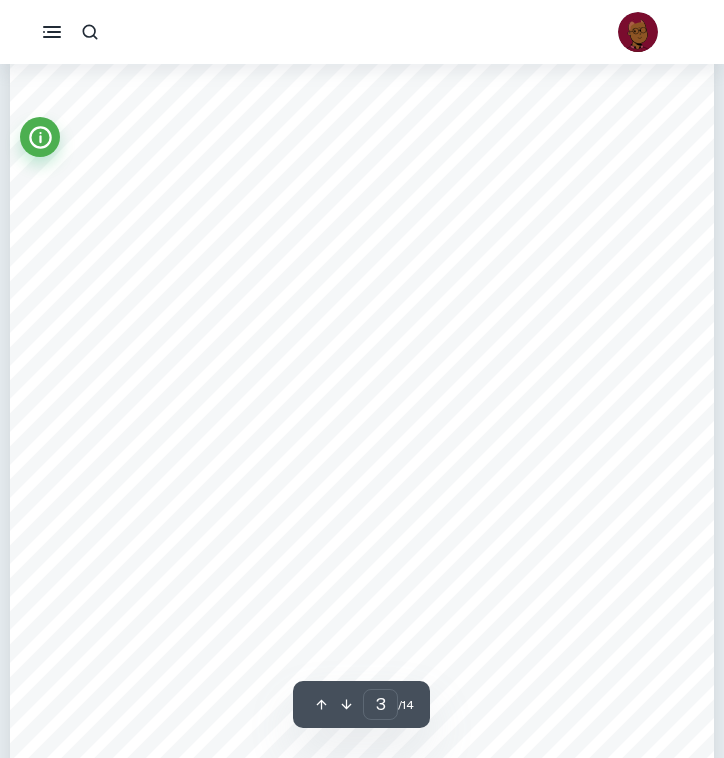 scroll, scrollTop: 2202, scrollLeft: 0, axis: vertical 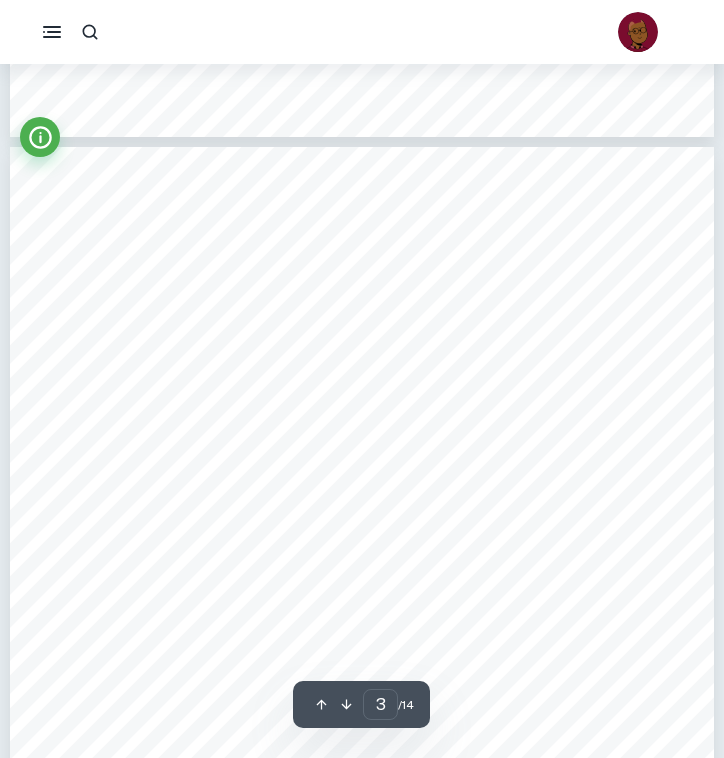 type on "4" 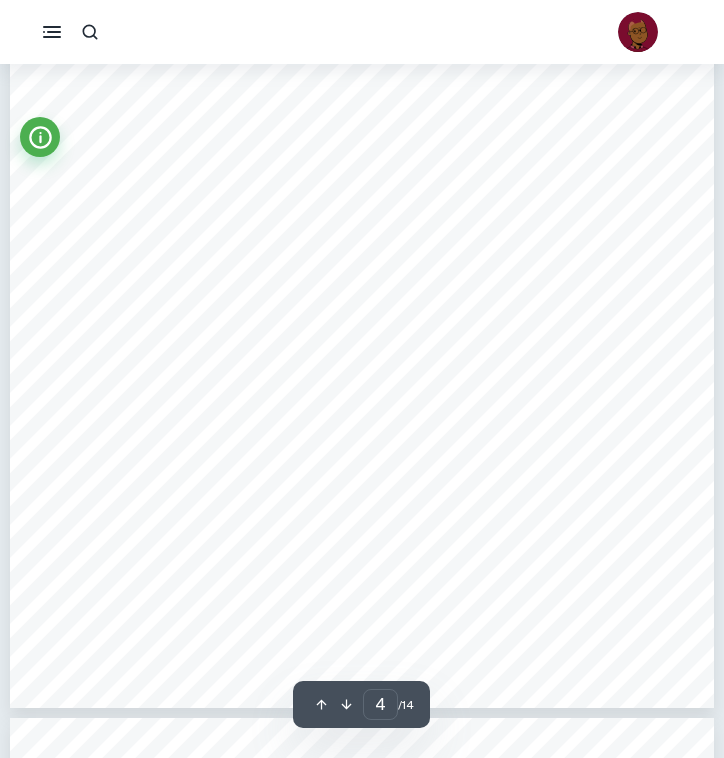 scroll, scrollTop: 3611, scrollLeft: 0, axis: vertical 